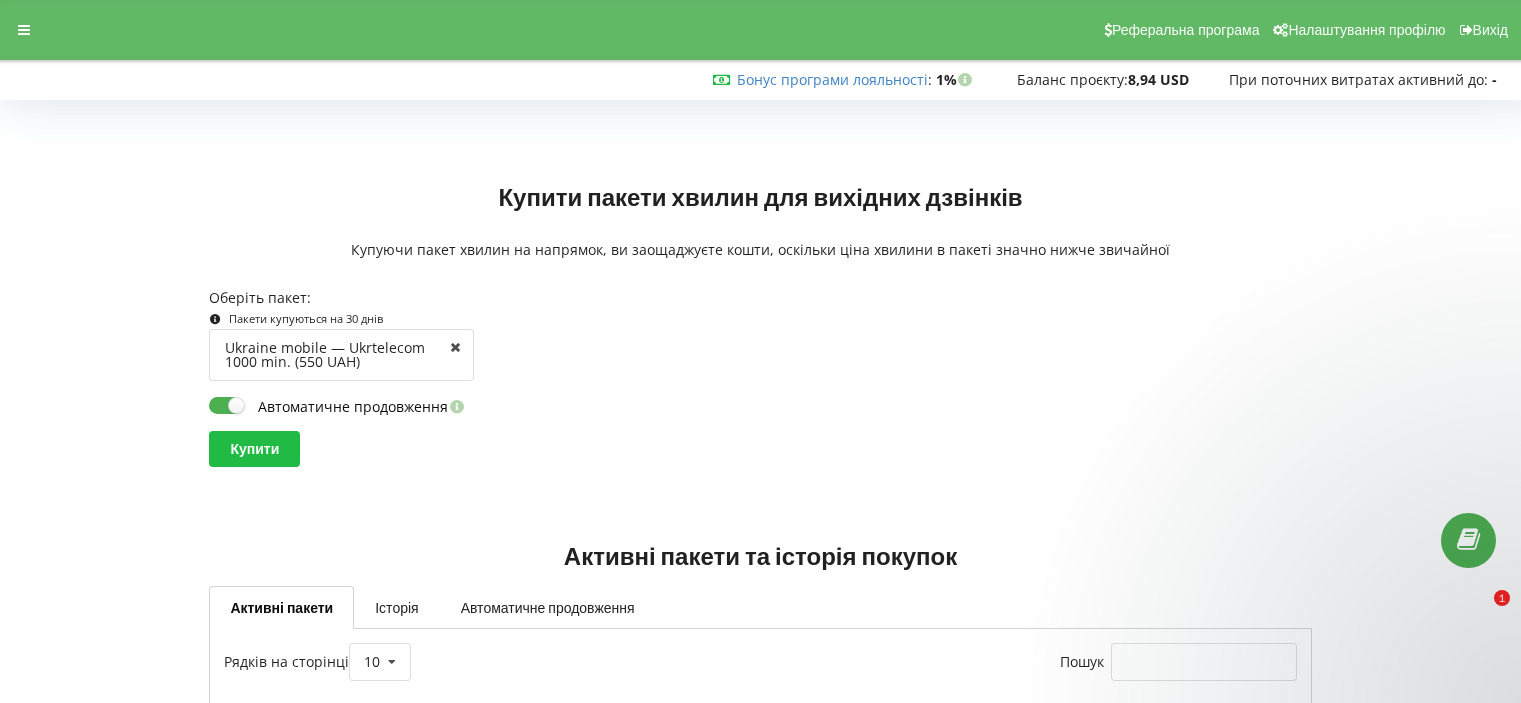 scroll, scrollTop: 106, scrollLeft: 0, axis: vertical 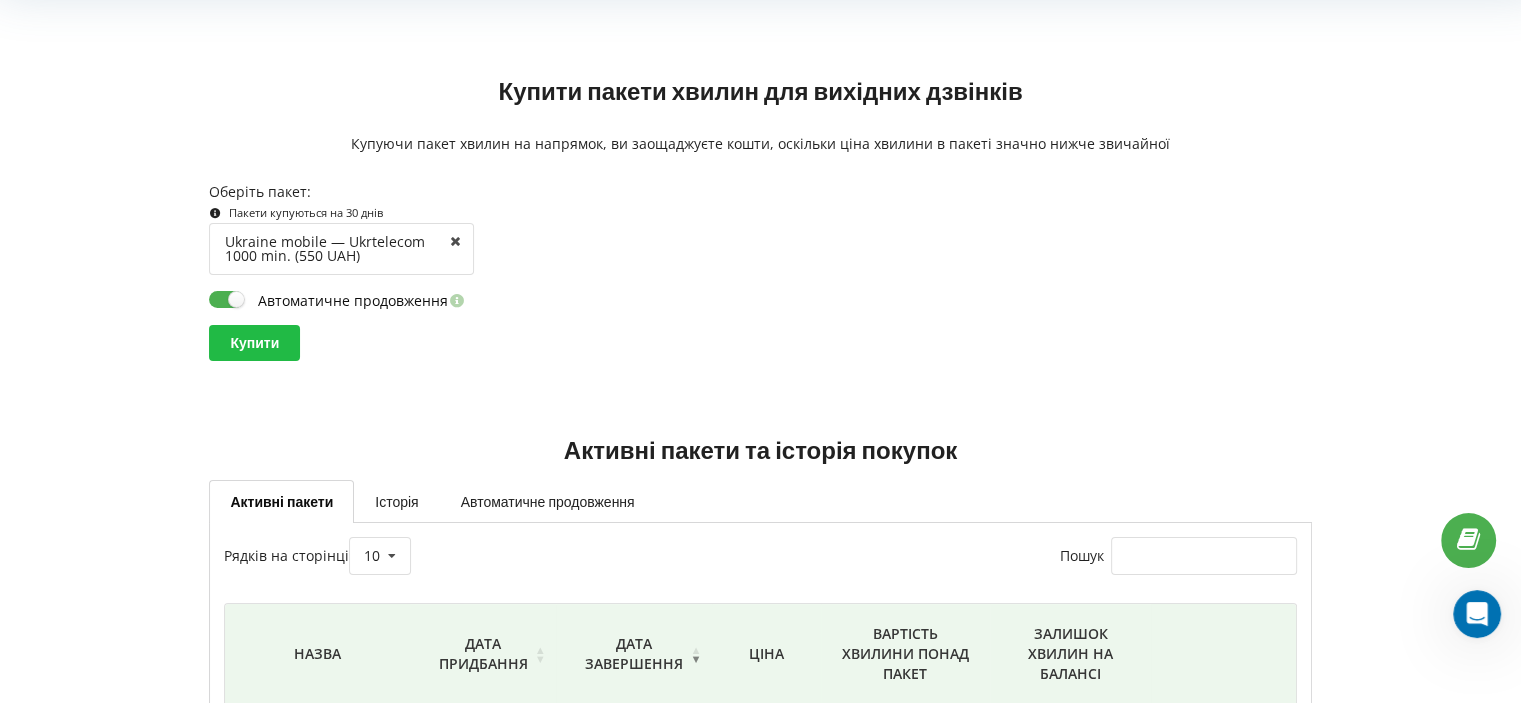 click 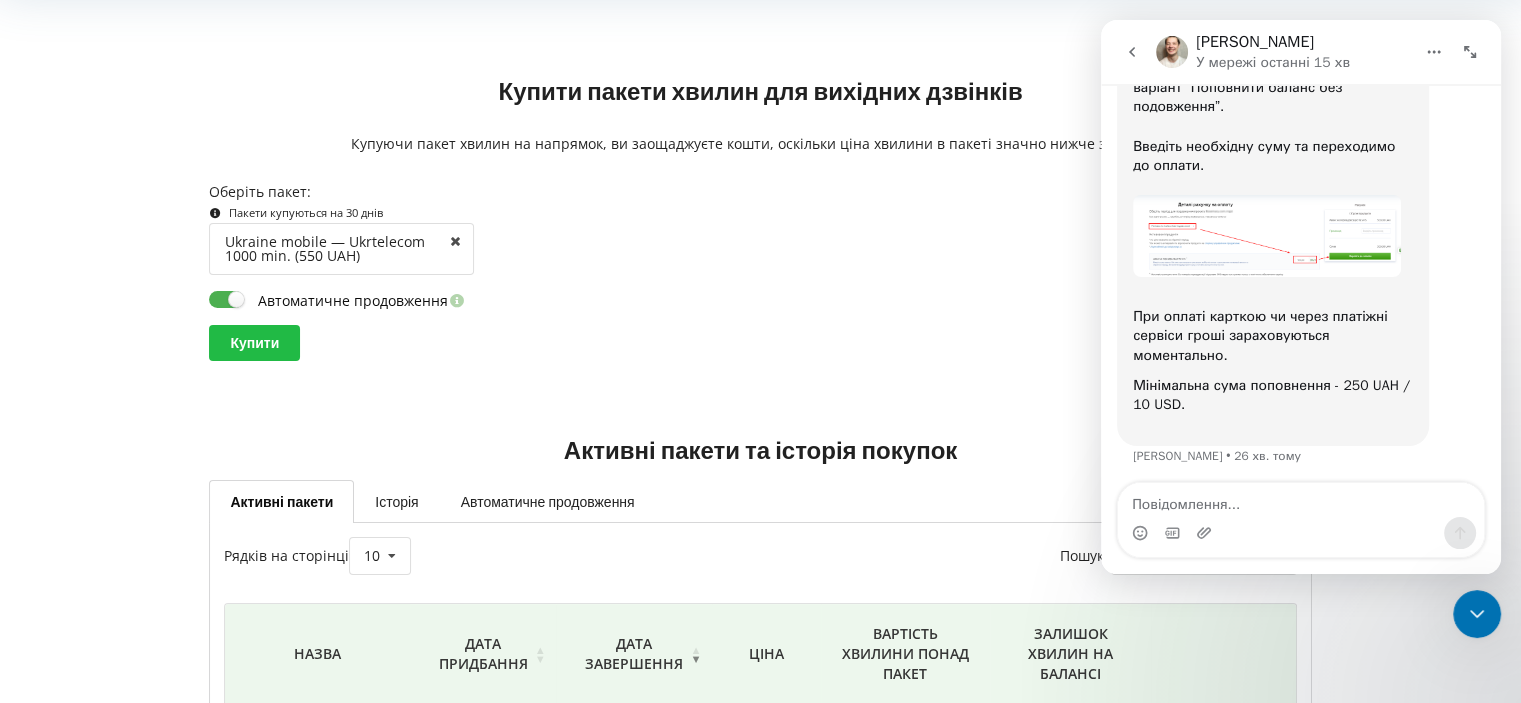 scroll, scrollTop: 2257, scrollLeft: 0, axis: vertical 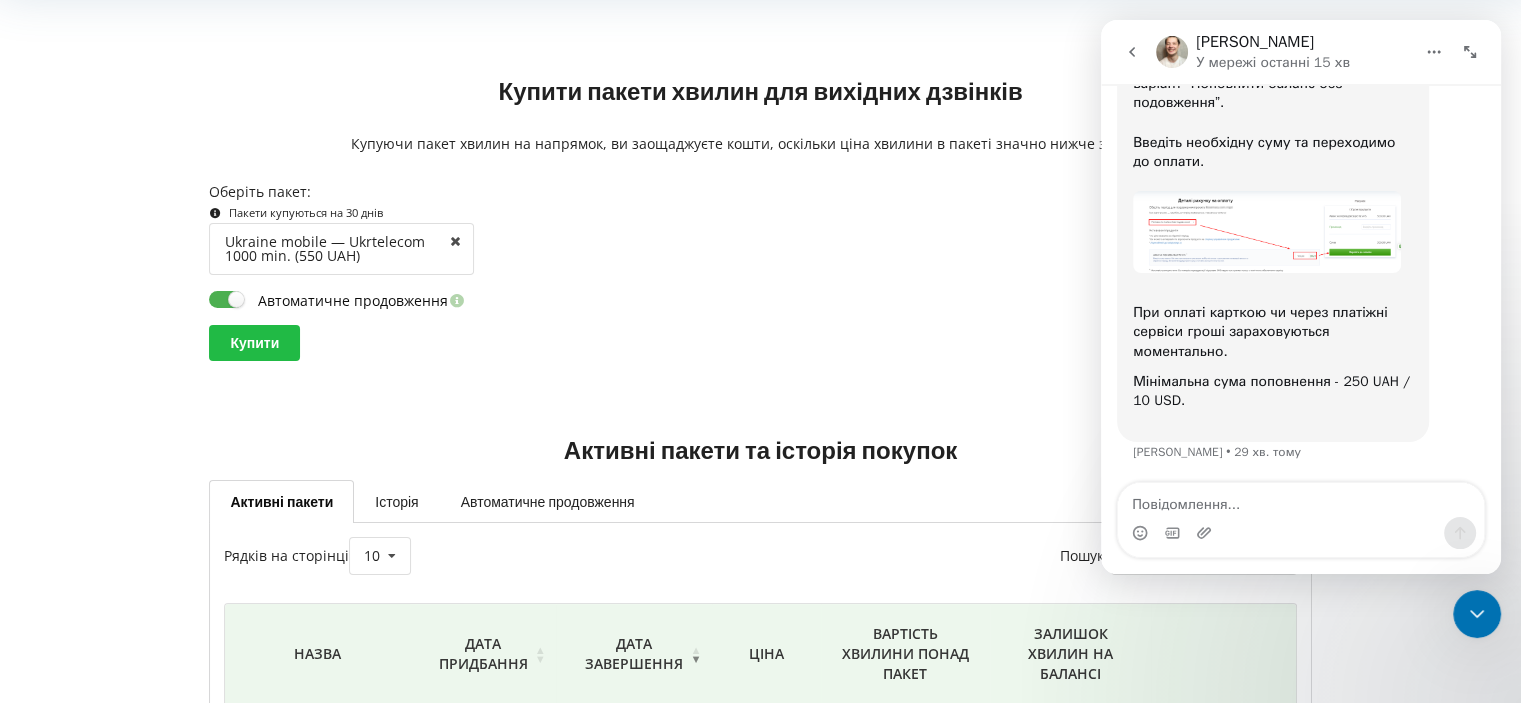 click at bounding box center (1267, 232) 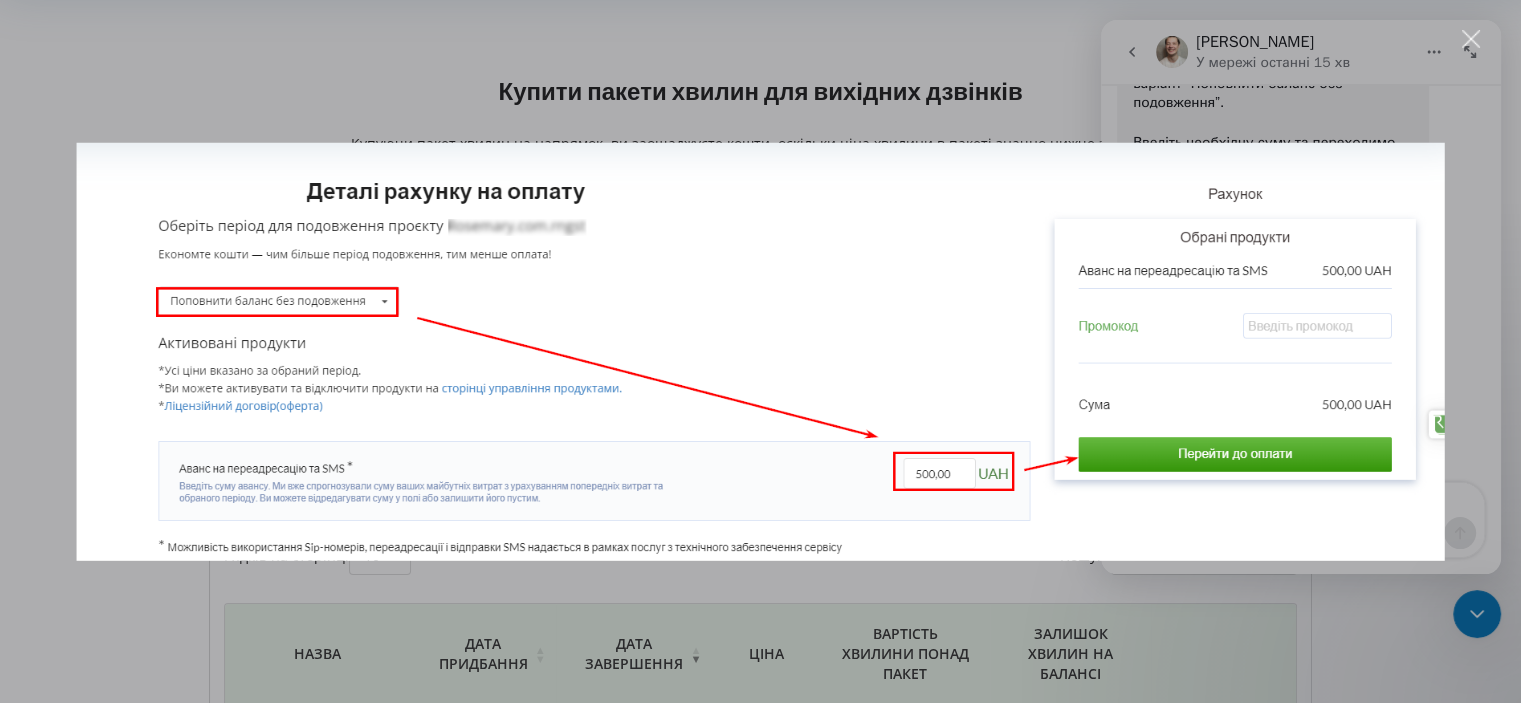 scroll, scrollTop: 0, scrollLeft: 0, axis: both 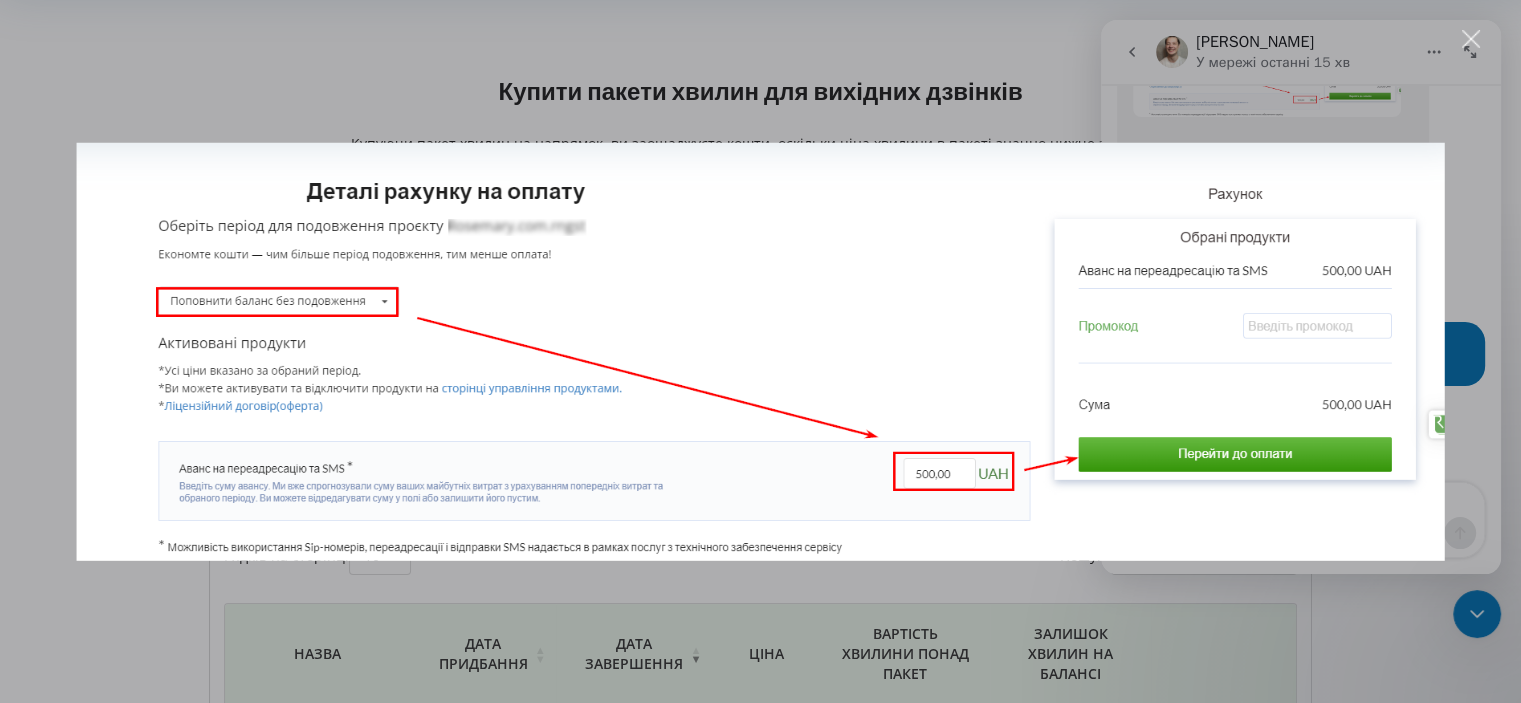 click at bounding box center [760, 351] 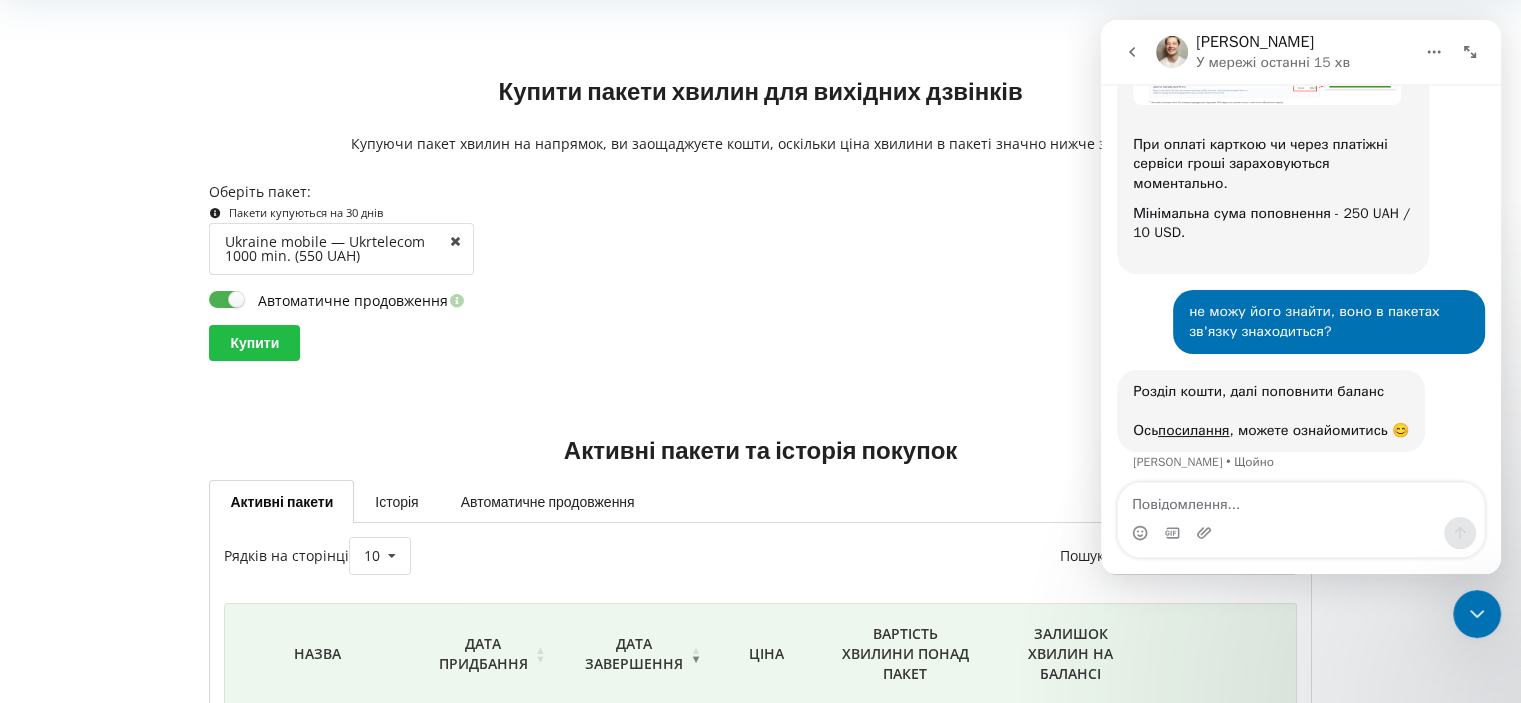scroll, scrollTop: 2435, scrollLeft: 0, axis: vertical 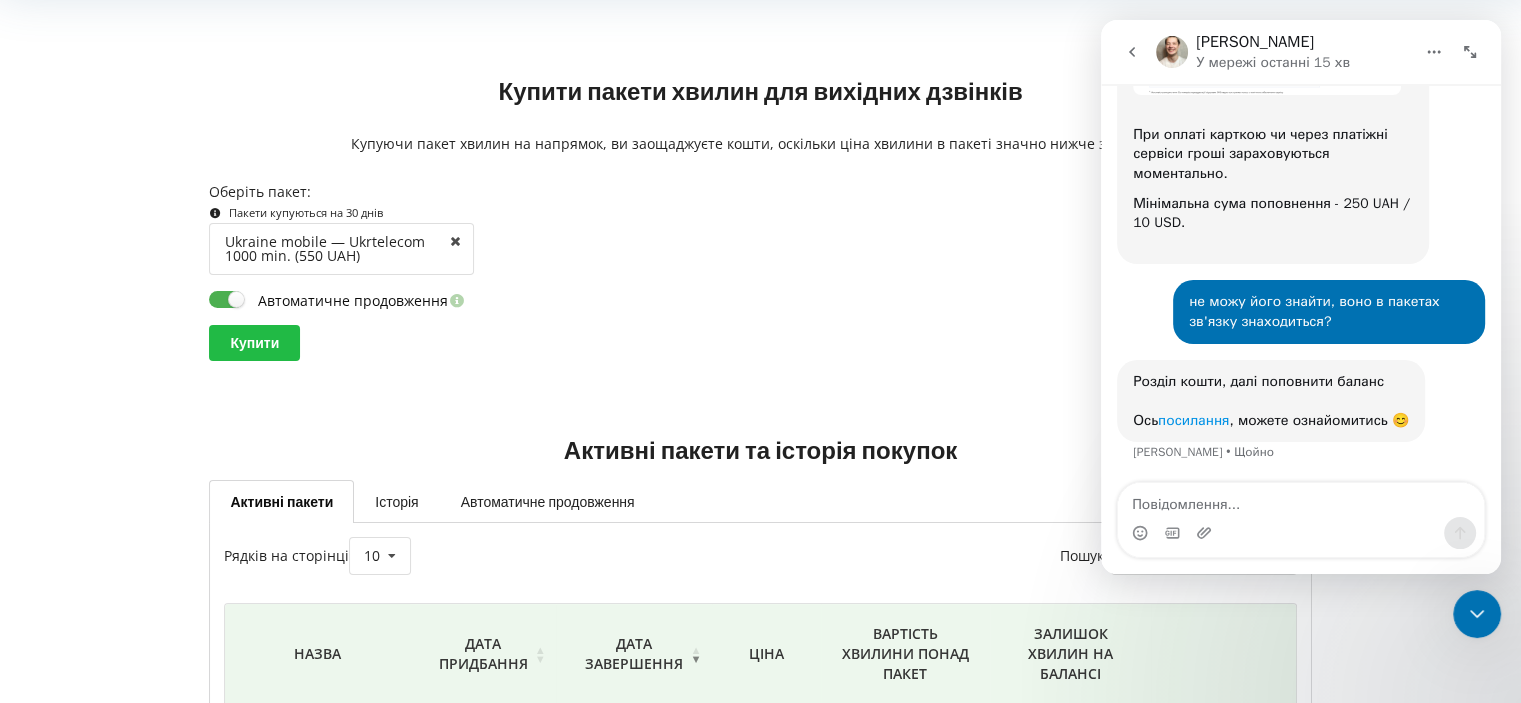 click on "посилання" at bounding box center (1193, 420) 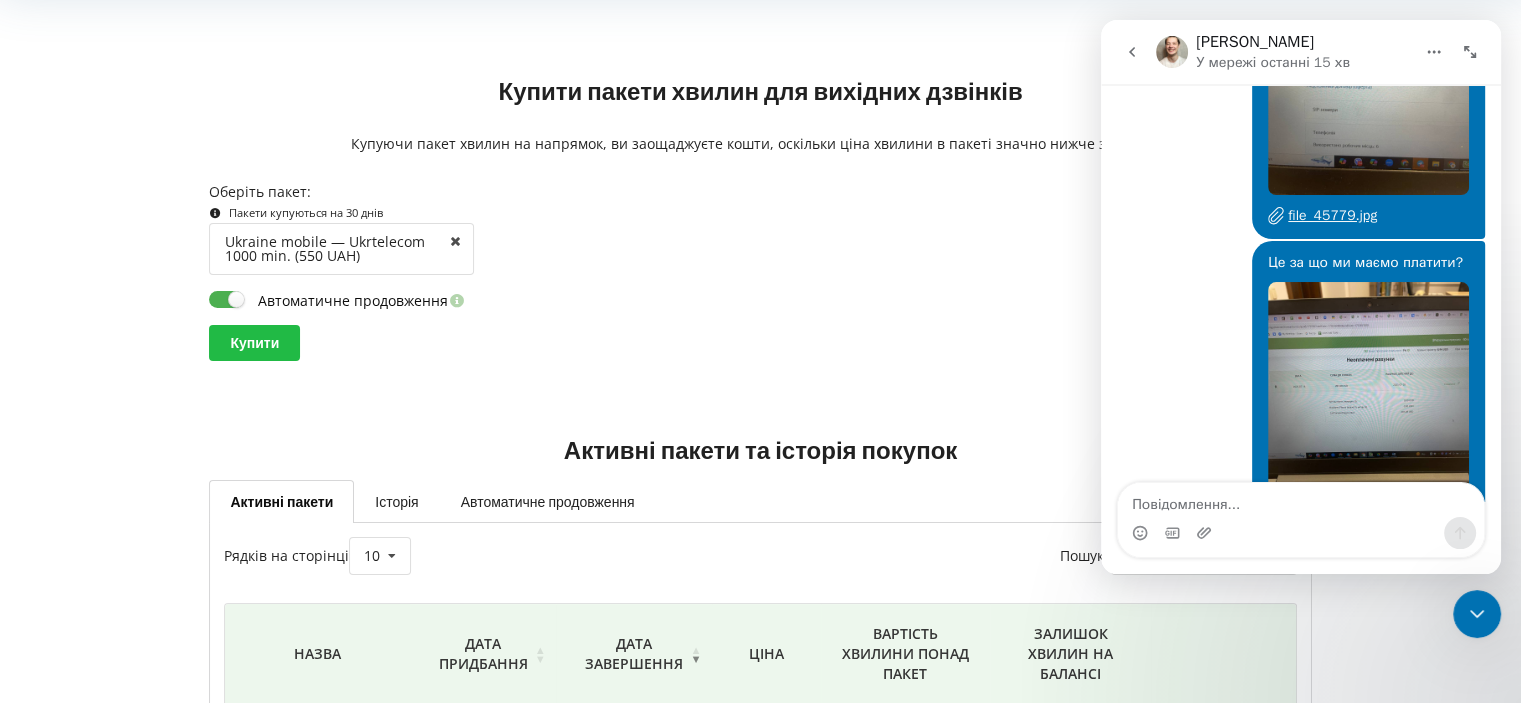 scroll, scrollTop: 3516, scrollLeft: 0, axis: vertical 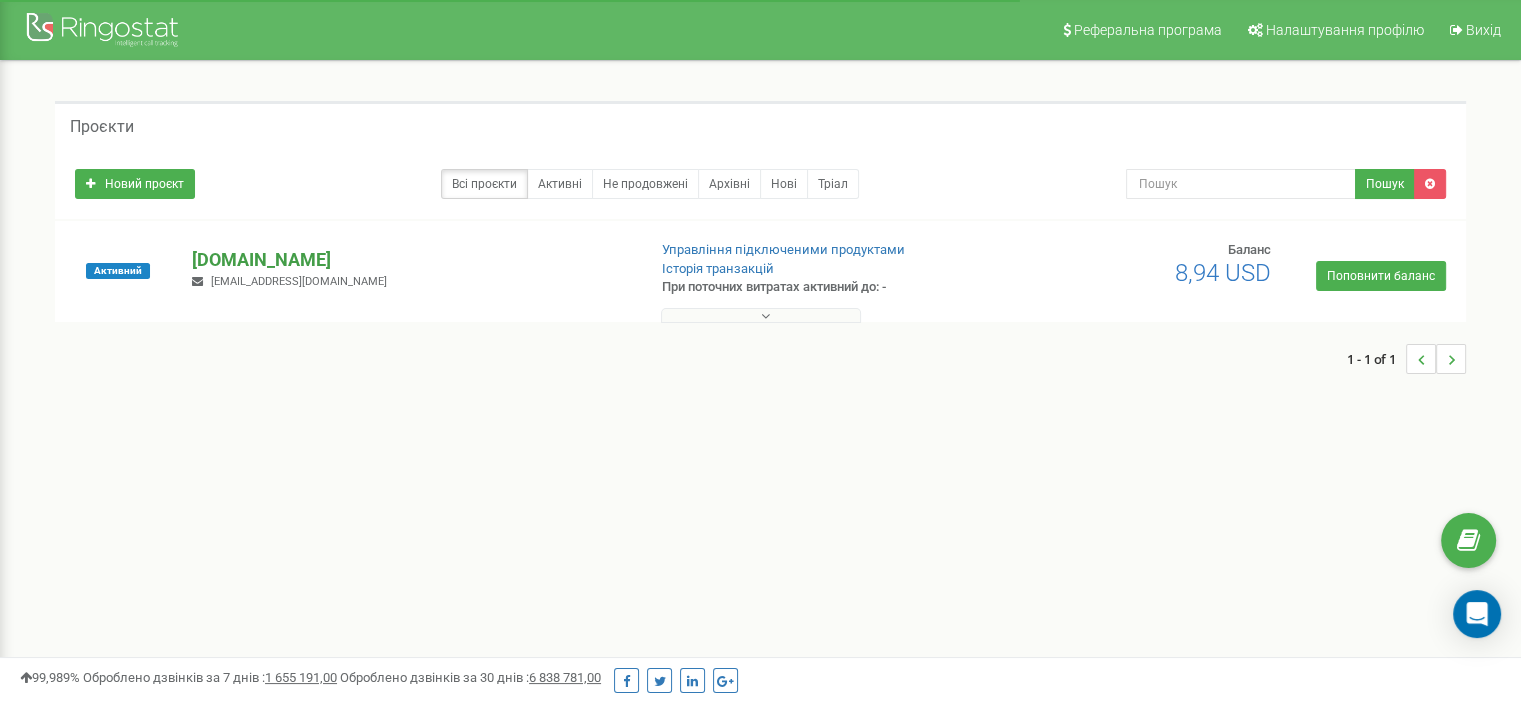 click on "[DOMAIN_NAME]" at bounding box center (410, 260) 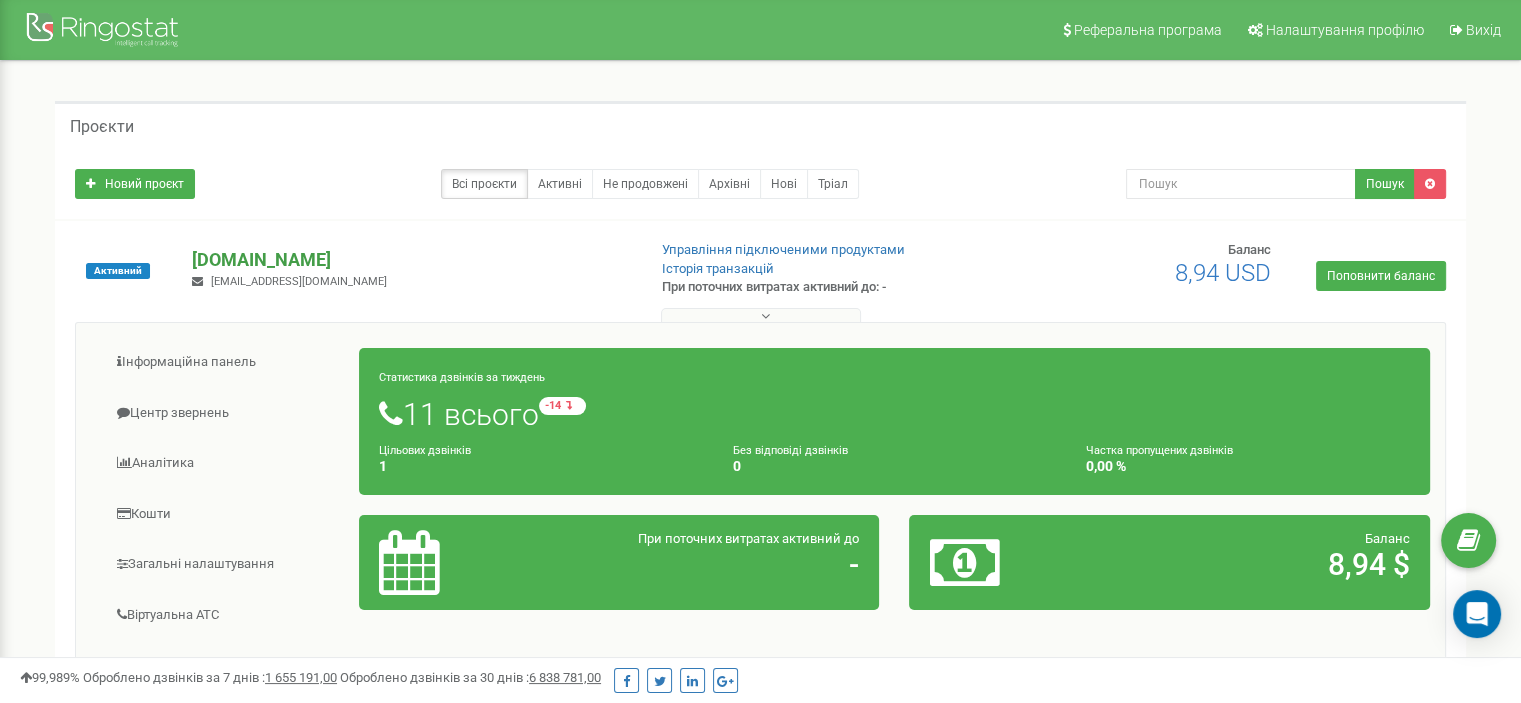 scroll, scrollTop: 100, scrollLeft: 0, axis: vertical 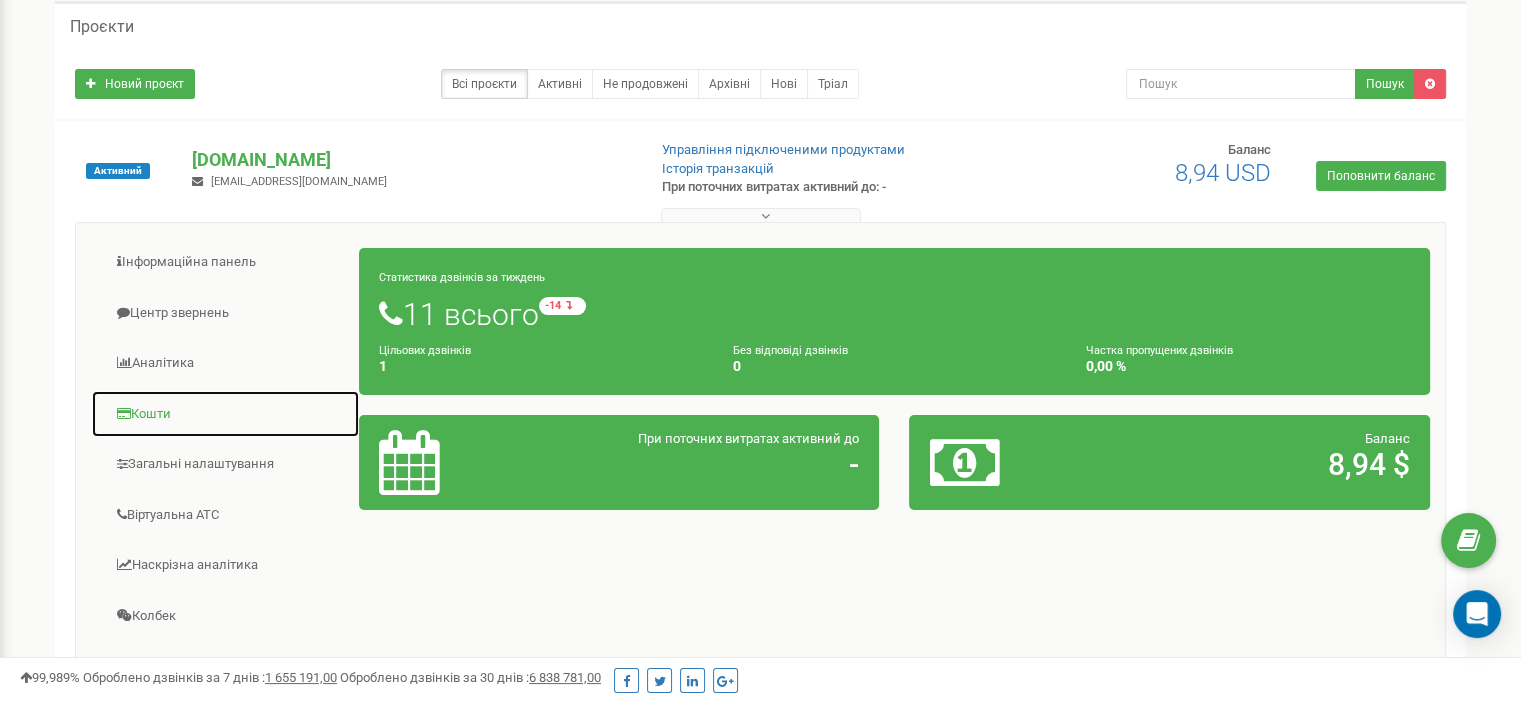 click on "Кошти" at bounding box center [225, 414] 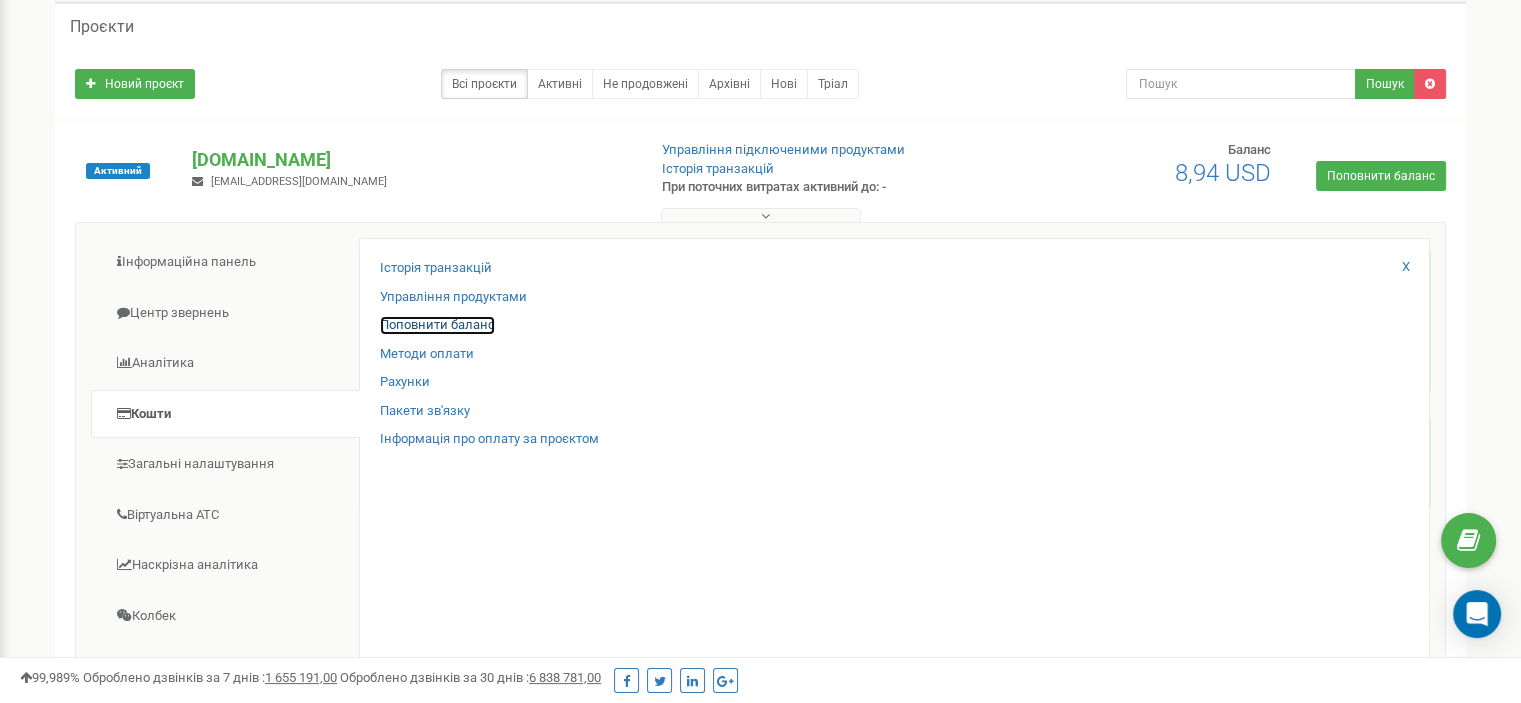 click on "Поповнити баланс" at bounding box center (437, 325) 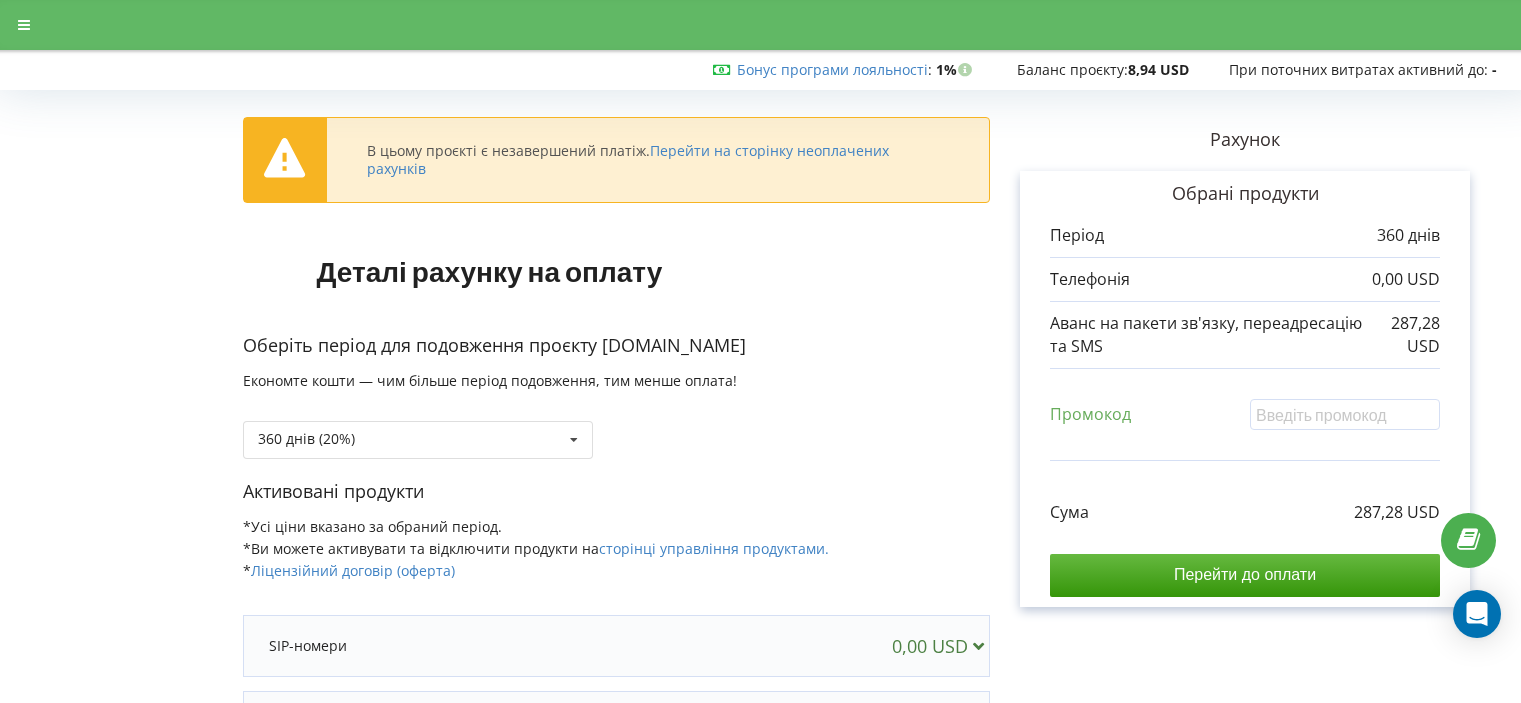scroll, scrollTop: 0, scrollLeft: 0, axis: both 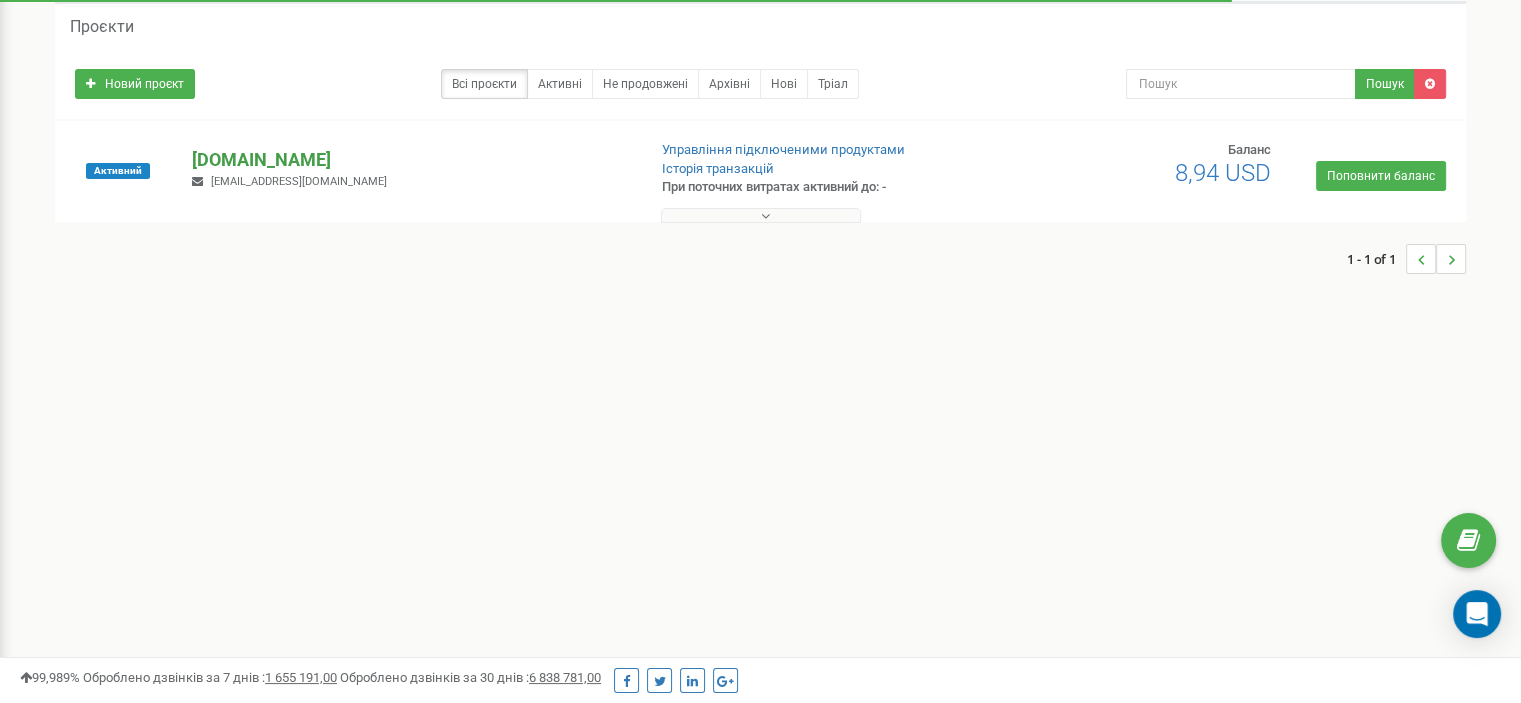 click on "[DOMAIN_NAME]" at bounding box center [410, 160] 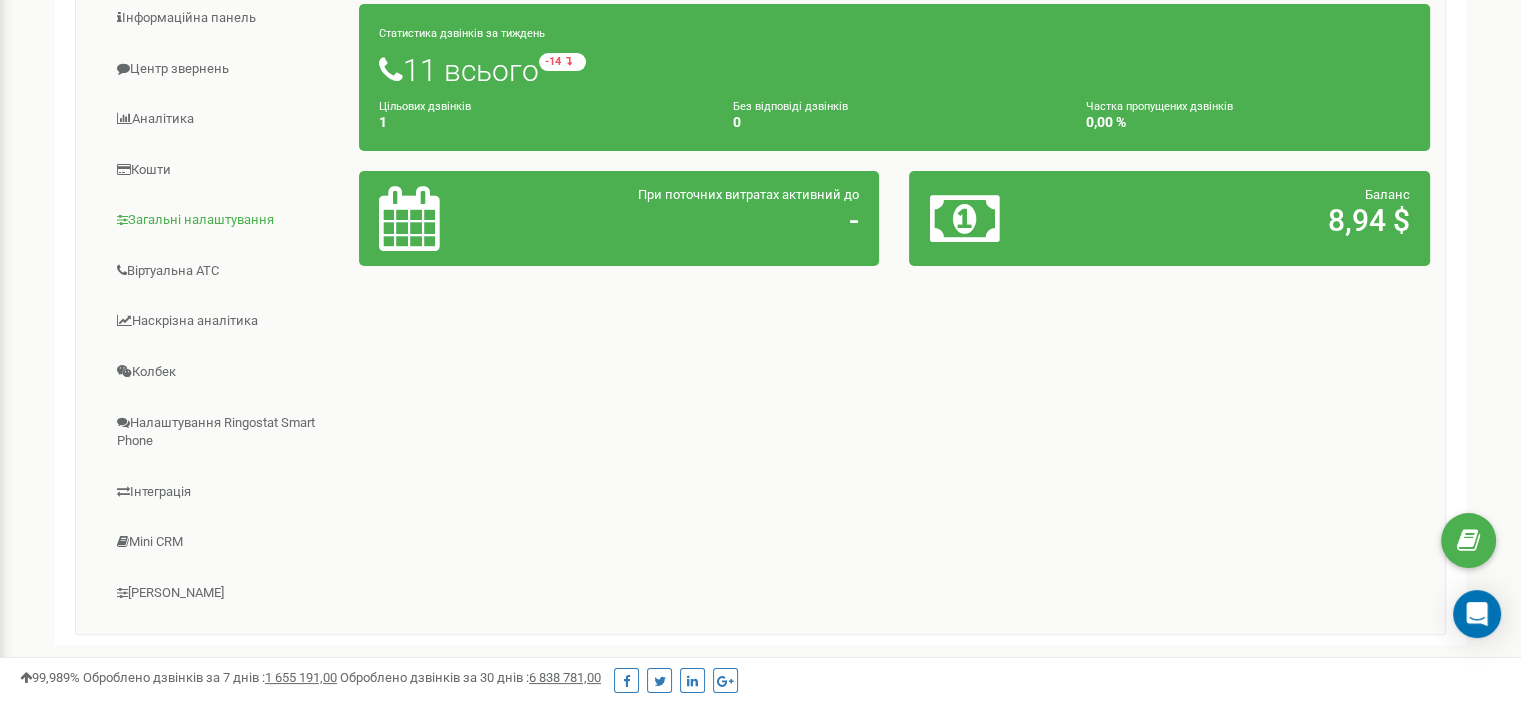 scroll, scrollTop: 300, scrollLeft: 0, axis: vertical 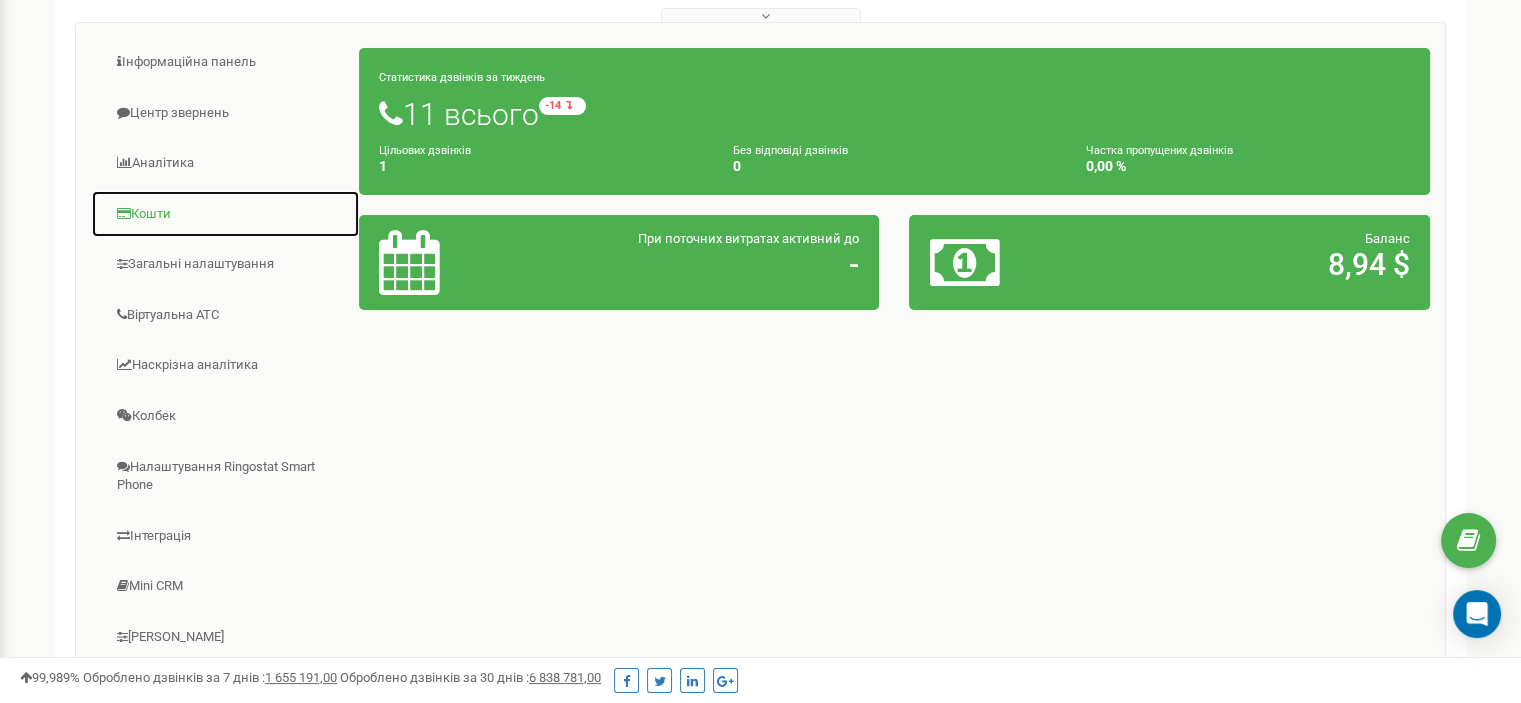 click on "Кошти" at bounding box center [225, 214] 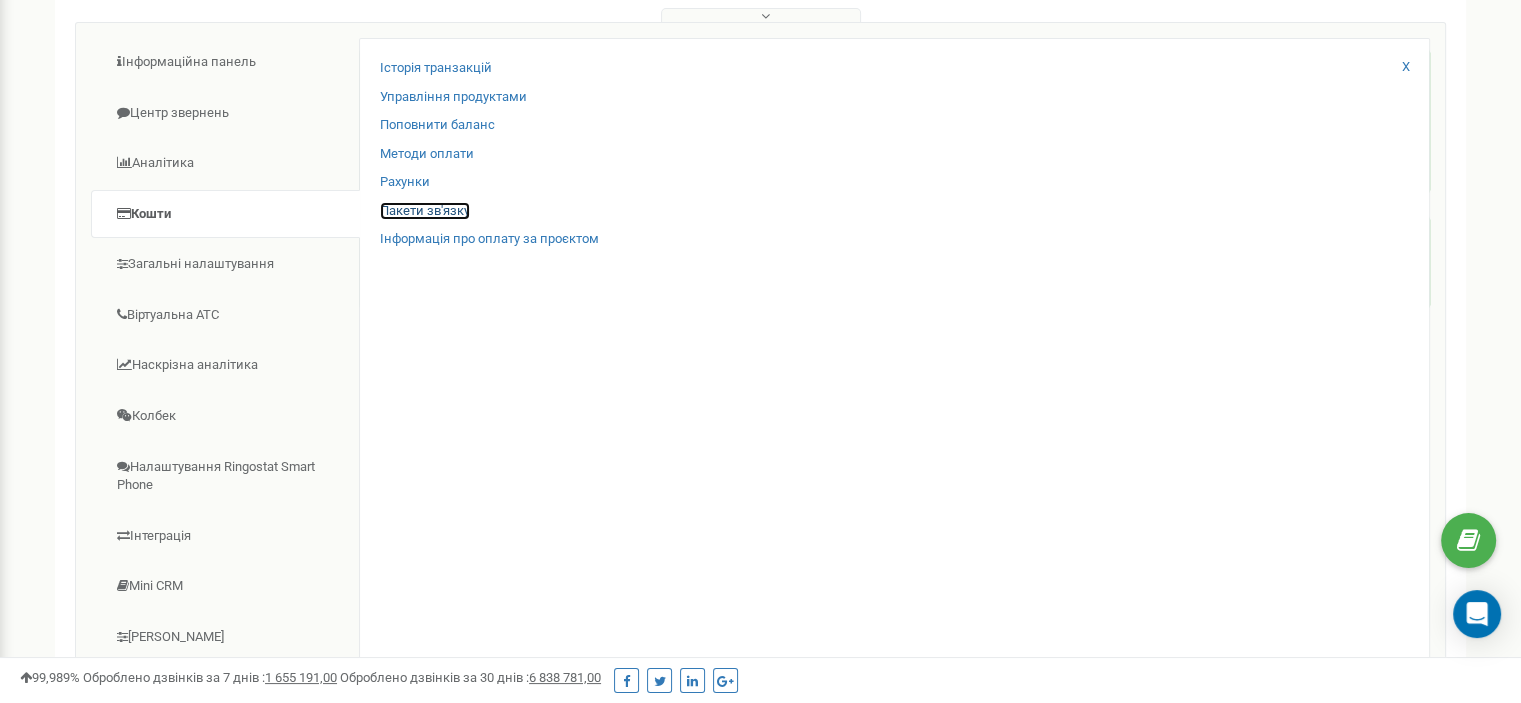 click on "Пакети зв'язку" at bounding box center [425, 211] 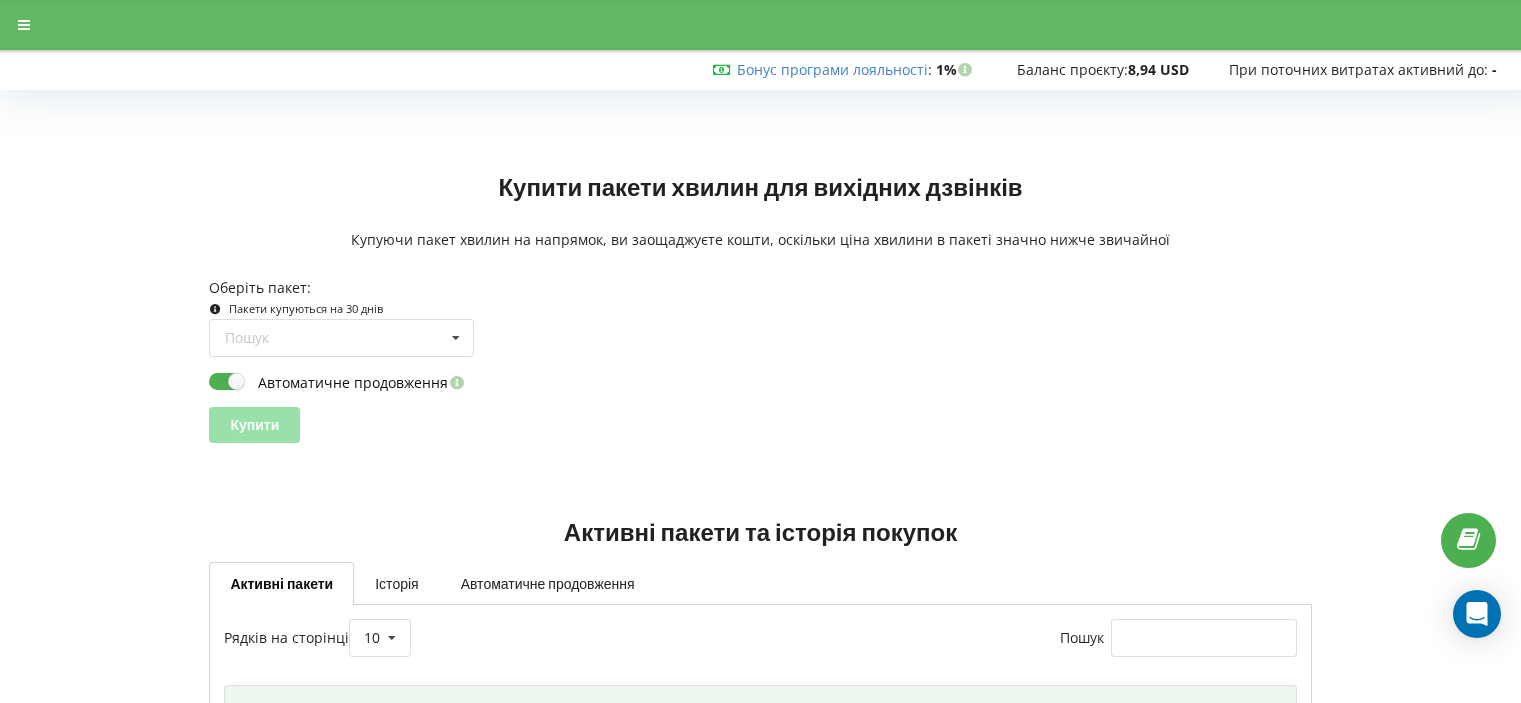scroll, scrollTop: 0, scrollLeft: 0, axis: both 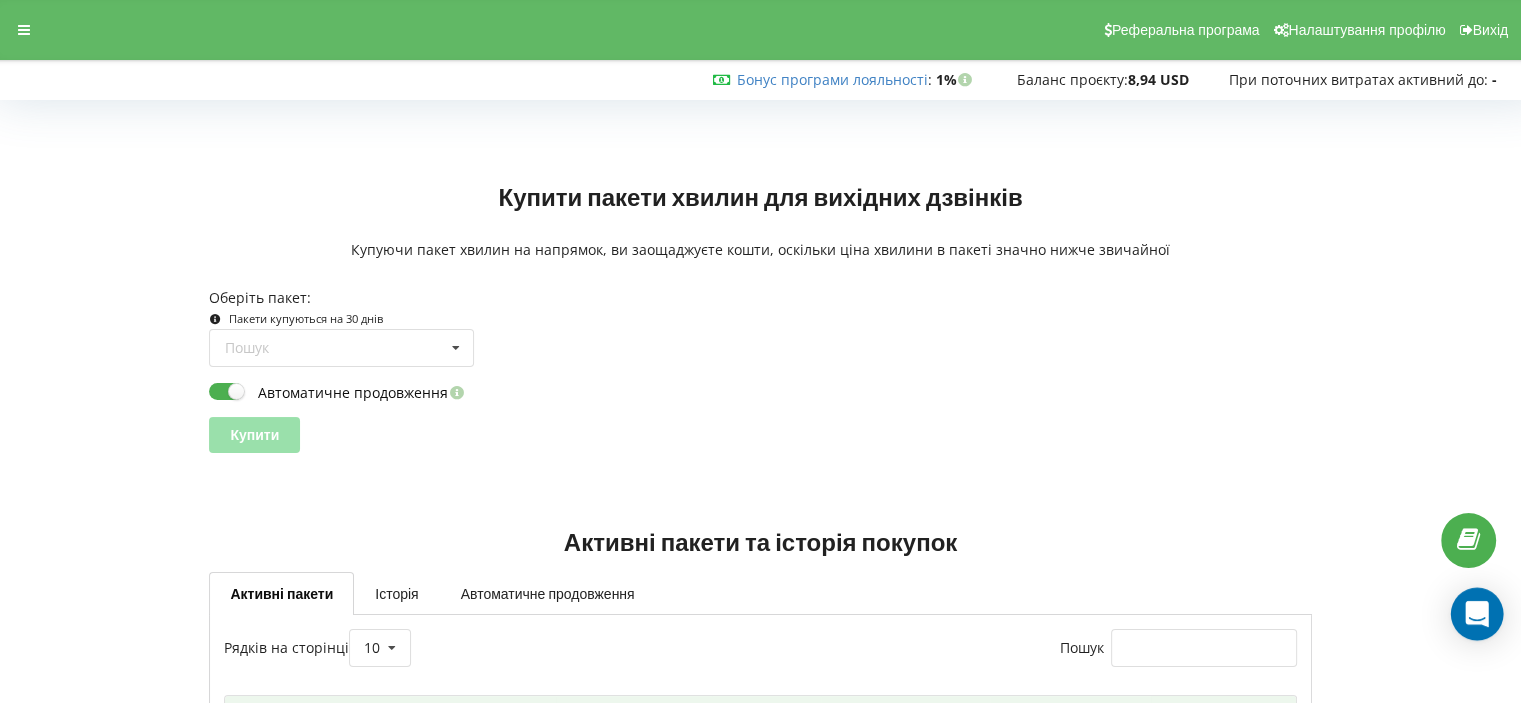 click at bounding box center (1477, 614) 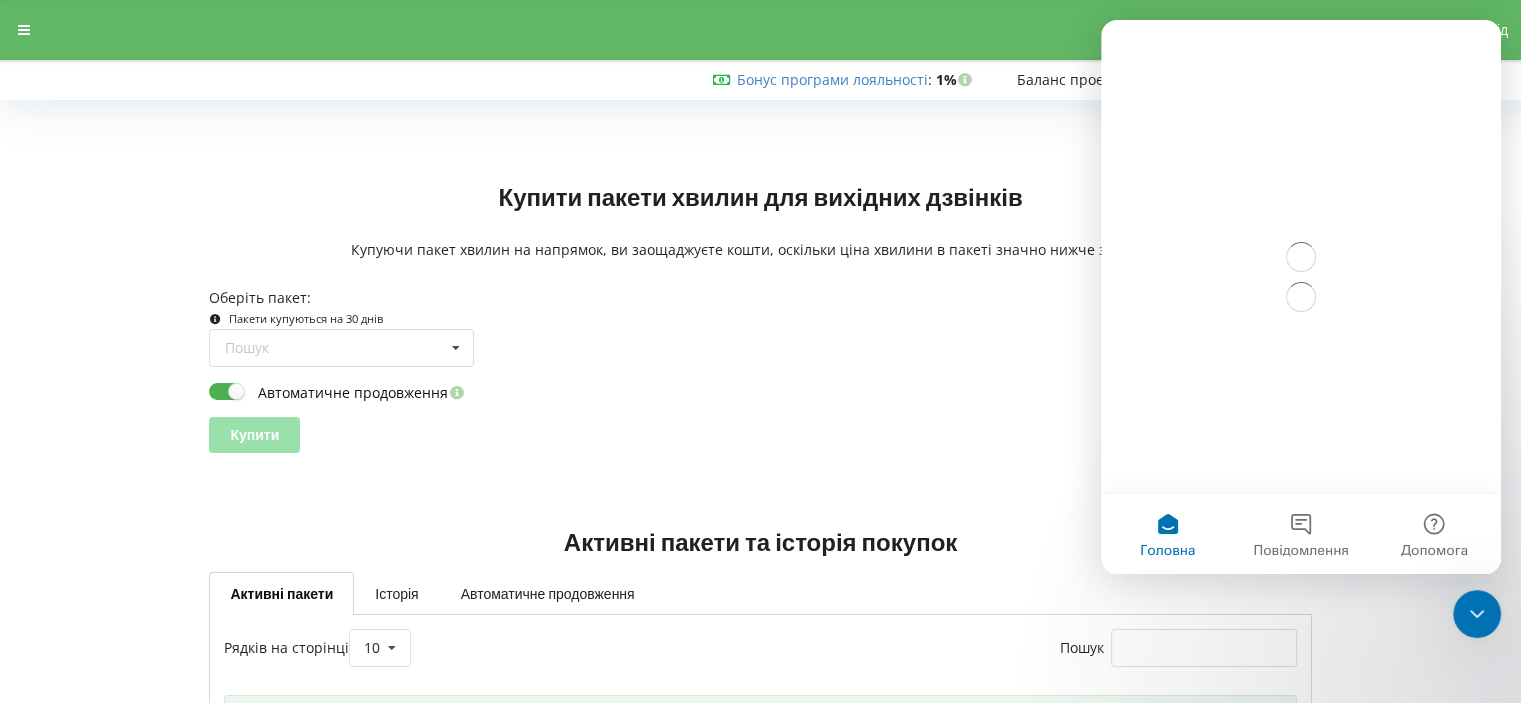 scroll, scrollTop: 0, scrollLeft: 0, axis: both 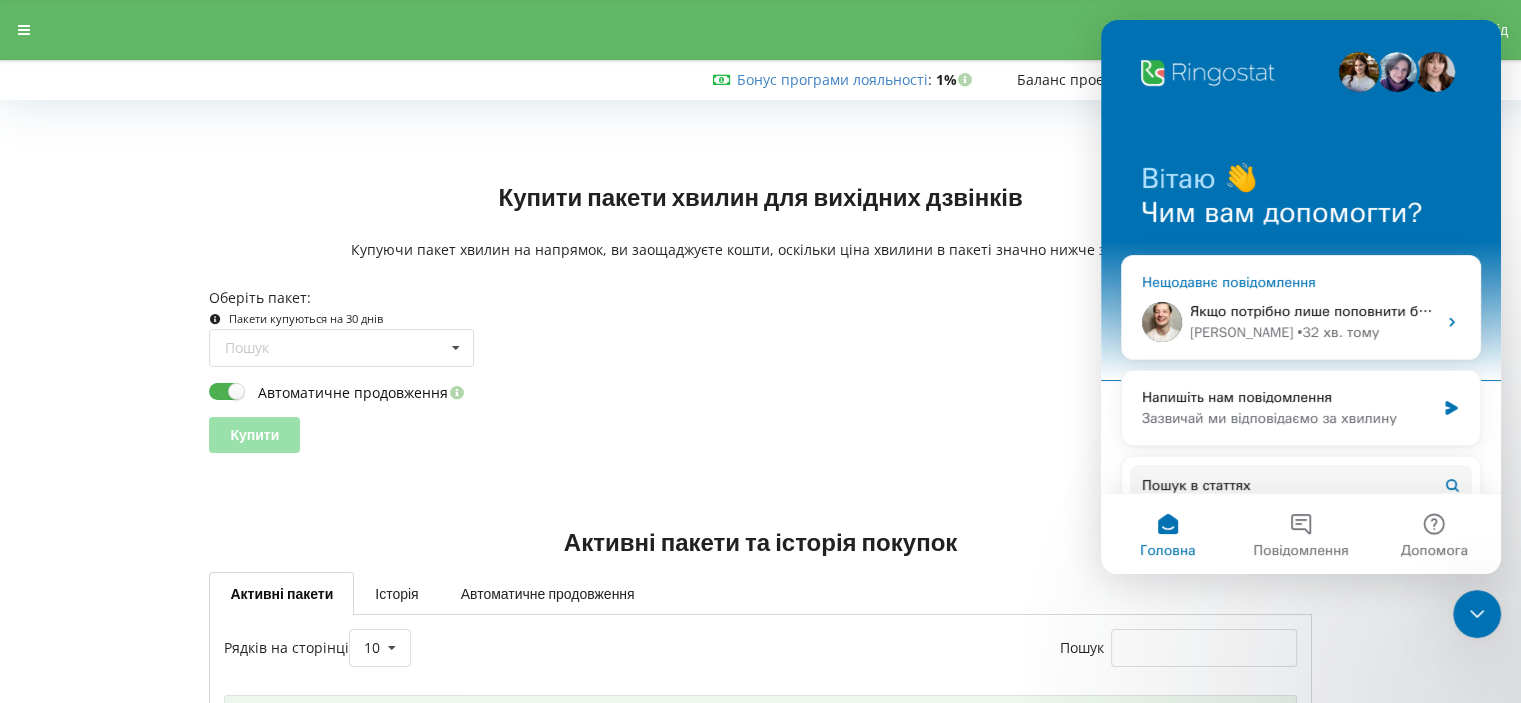 click on "Якщо потрібно лише поповнити баланс проєкту не подовжуючи його, виберіть варіант “Поповнити баланс без подовження”.  Введіть необхідну суму та переходимо до оплати. ​  При оплаті карткою чи через платіжні сервіси гроші зараховуються моментально.   Мінімальна сума поповнення - 250 UAH / 10 USD. ​" at bounding box center (2234, 311) 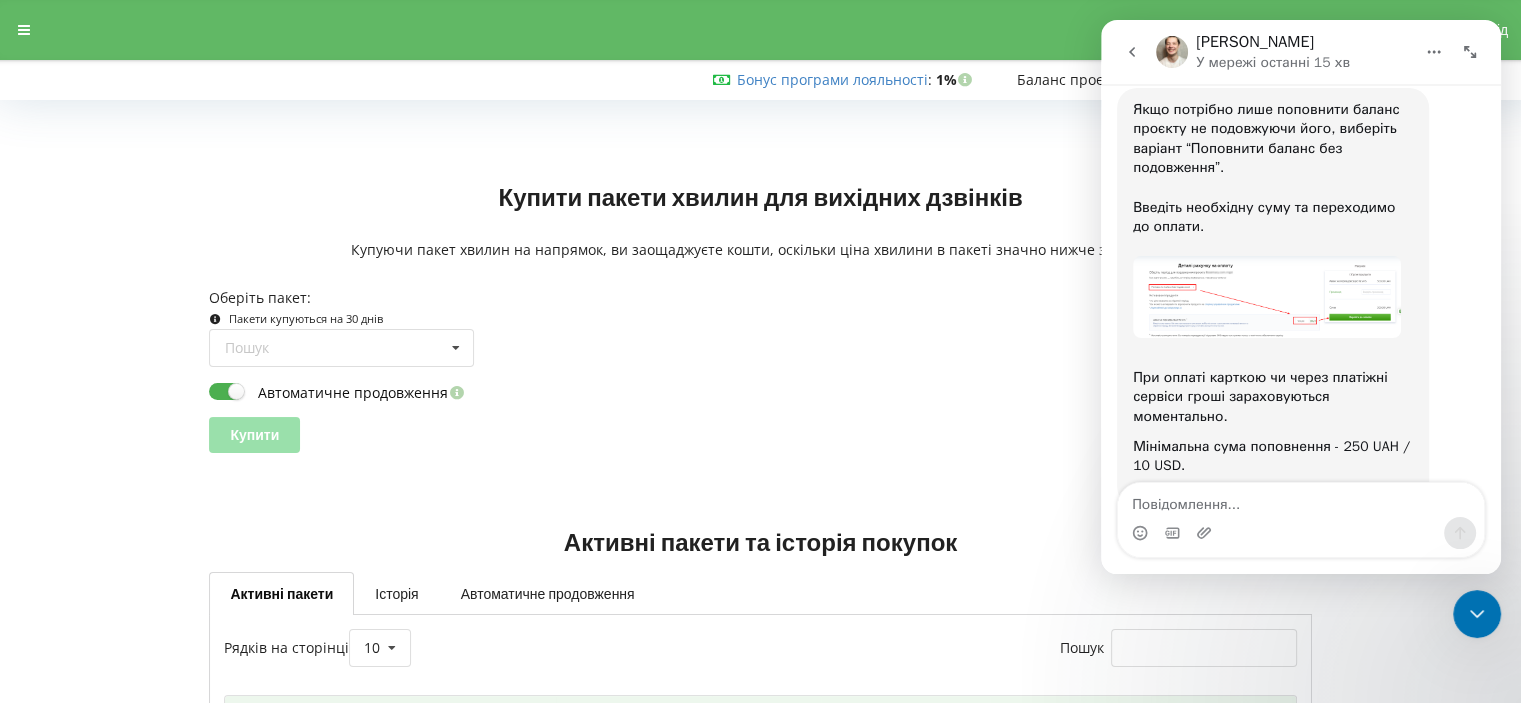 scroll, scrollTop: 2157, scrollLeft: 0, axis: vertical 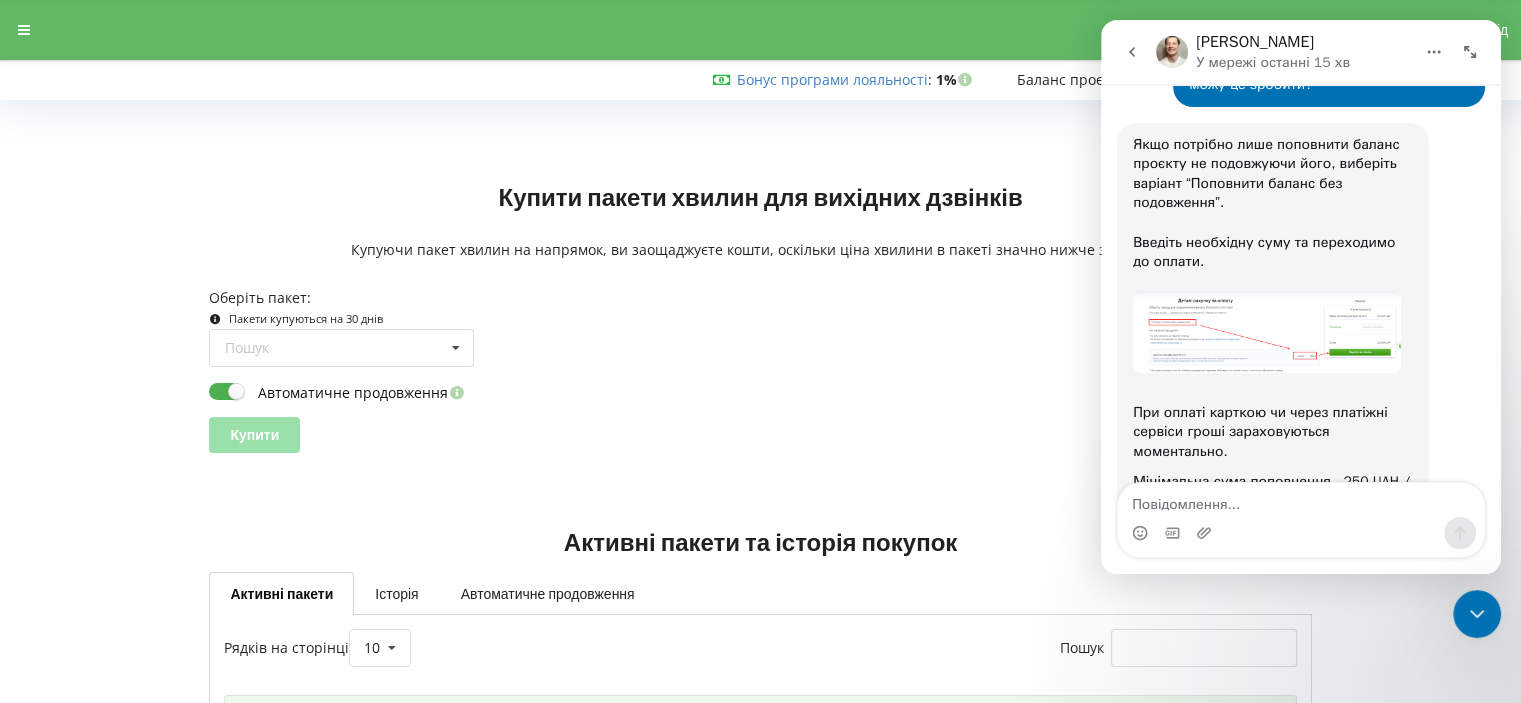 click at bounding box center [1301, 500] 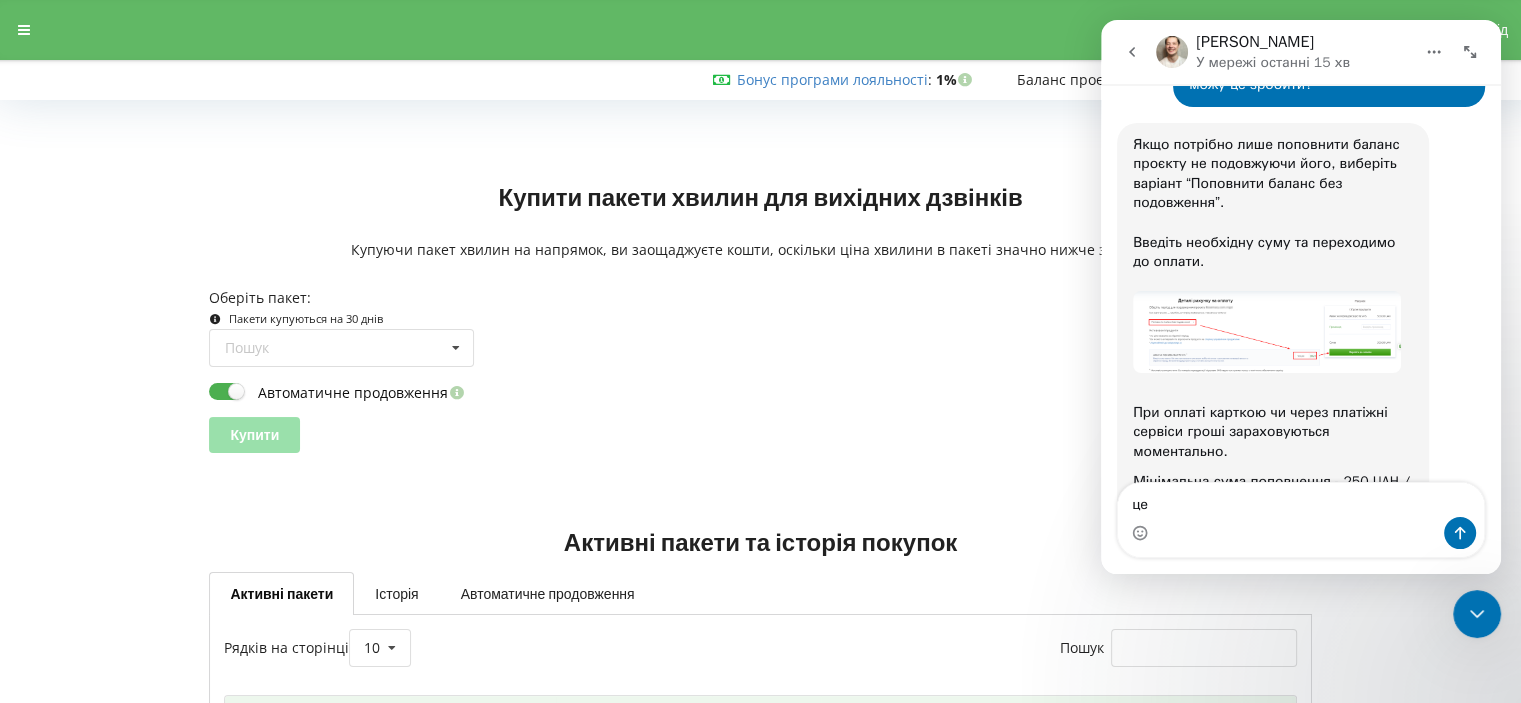type on "ц" 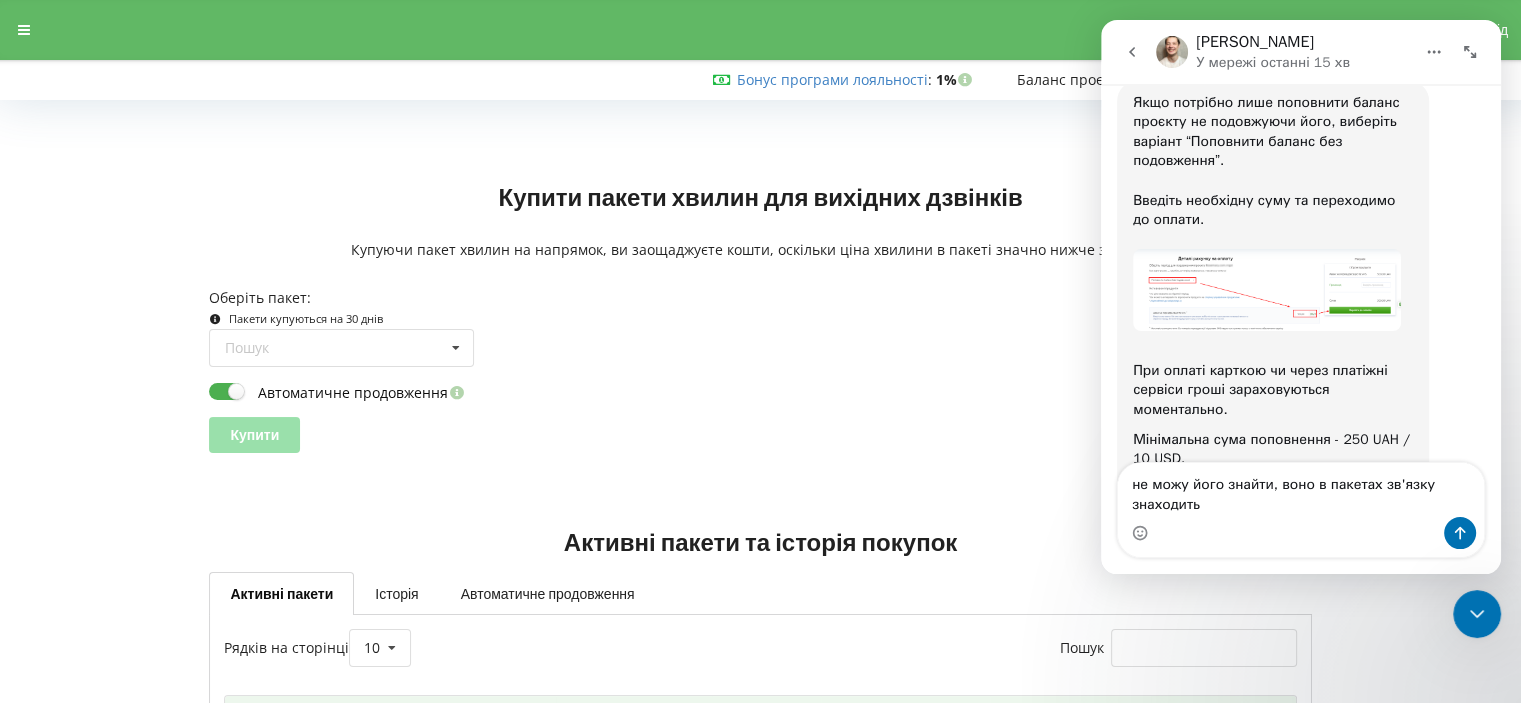 scroll, scrollTop: 2277, scrollLeft: 0, axis: vertical 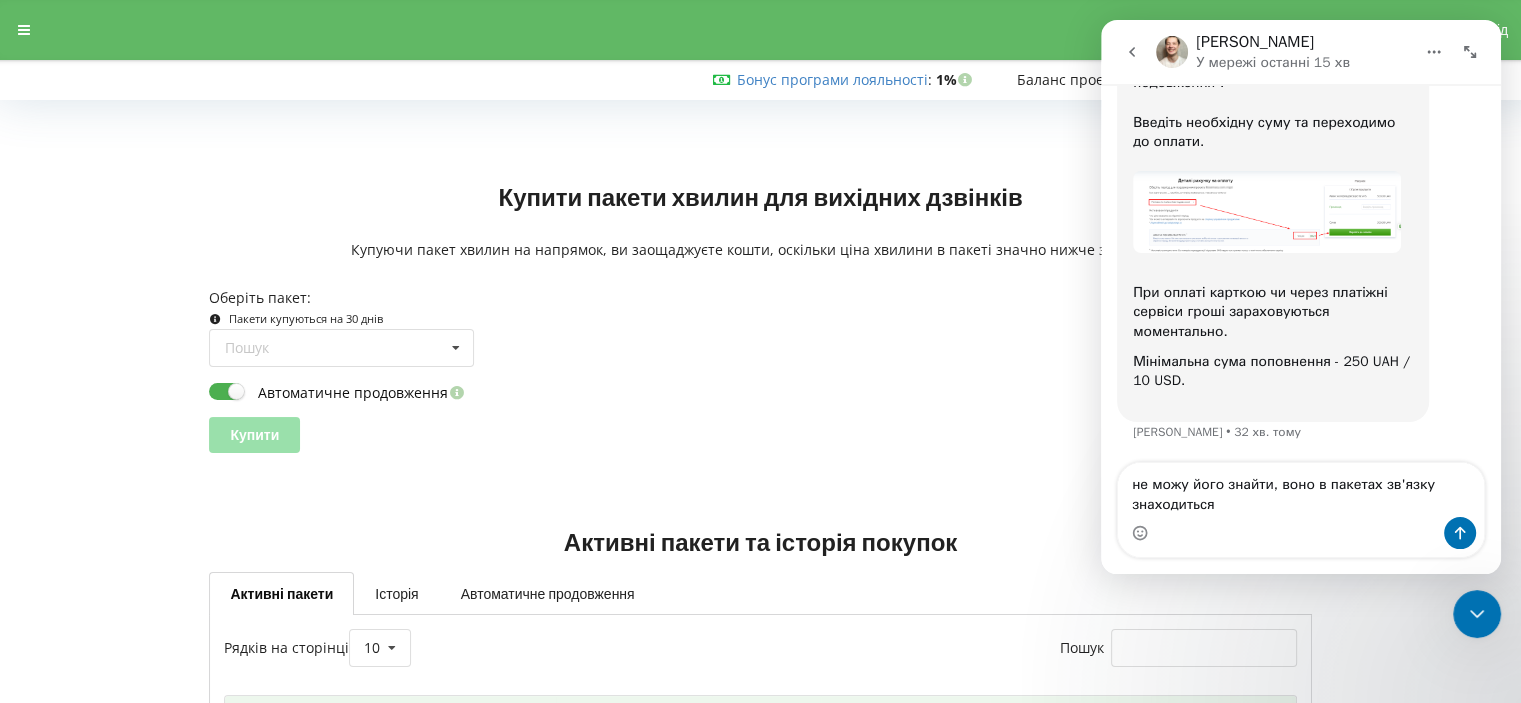 type on "не можу його знайти, воно в пакетах зв'язку знаходиться?" 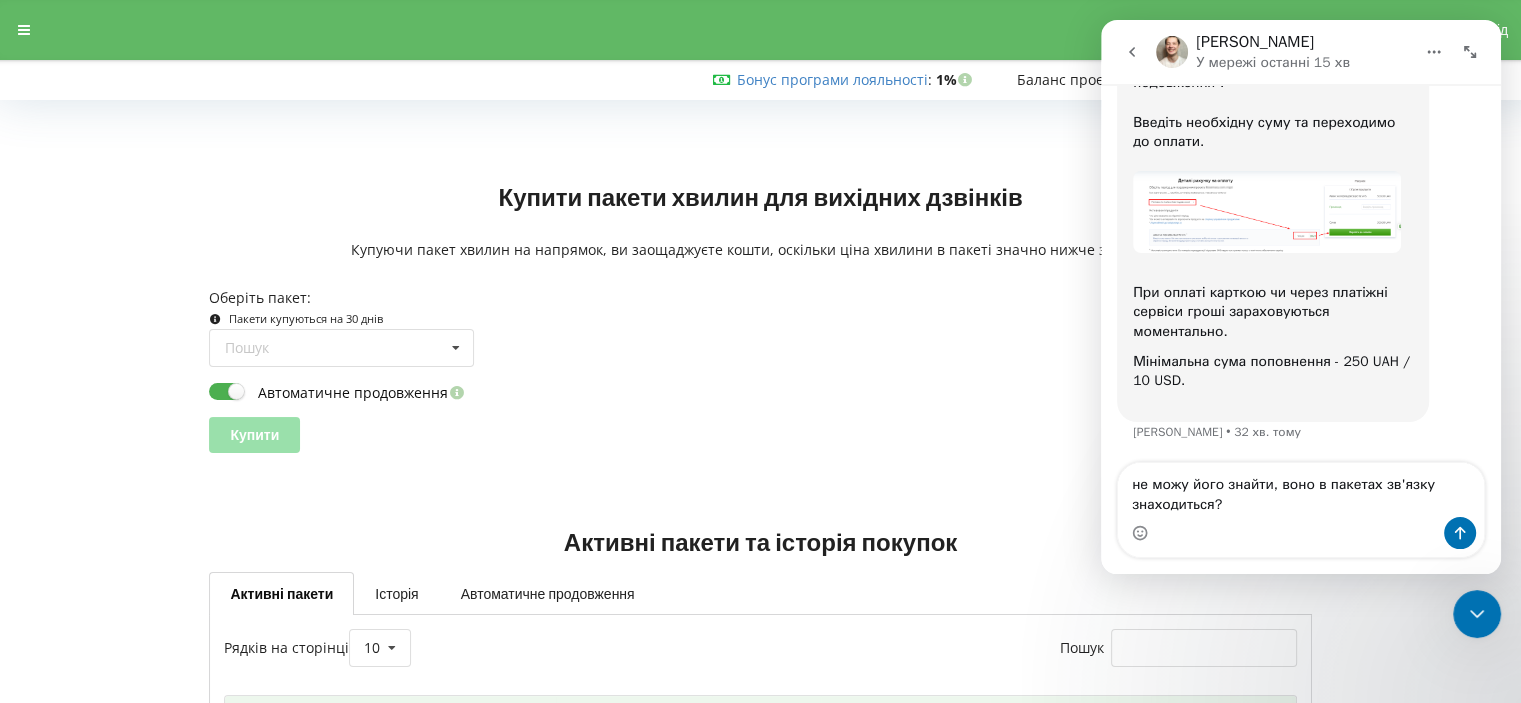 type 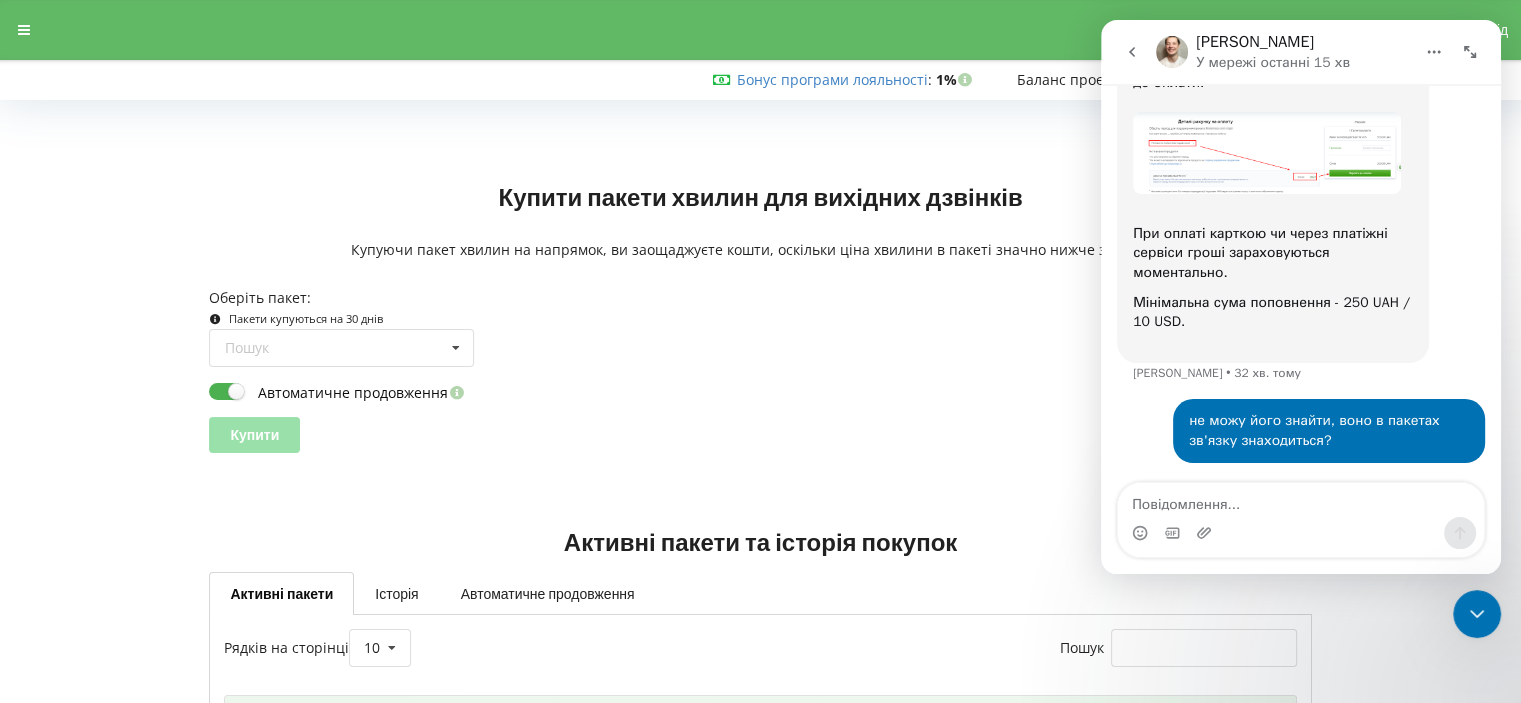 scroll, scrollTop: 2136, scrollLeft: 0, axis: vertical 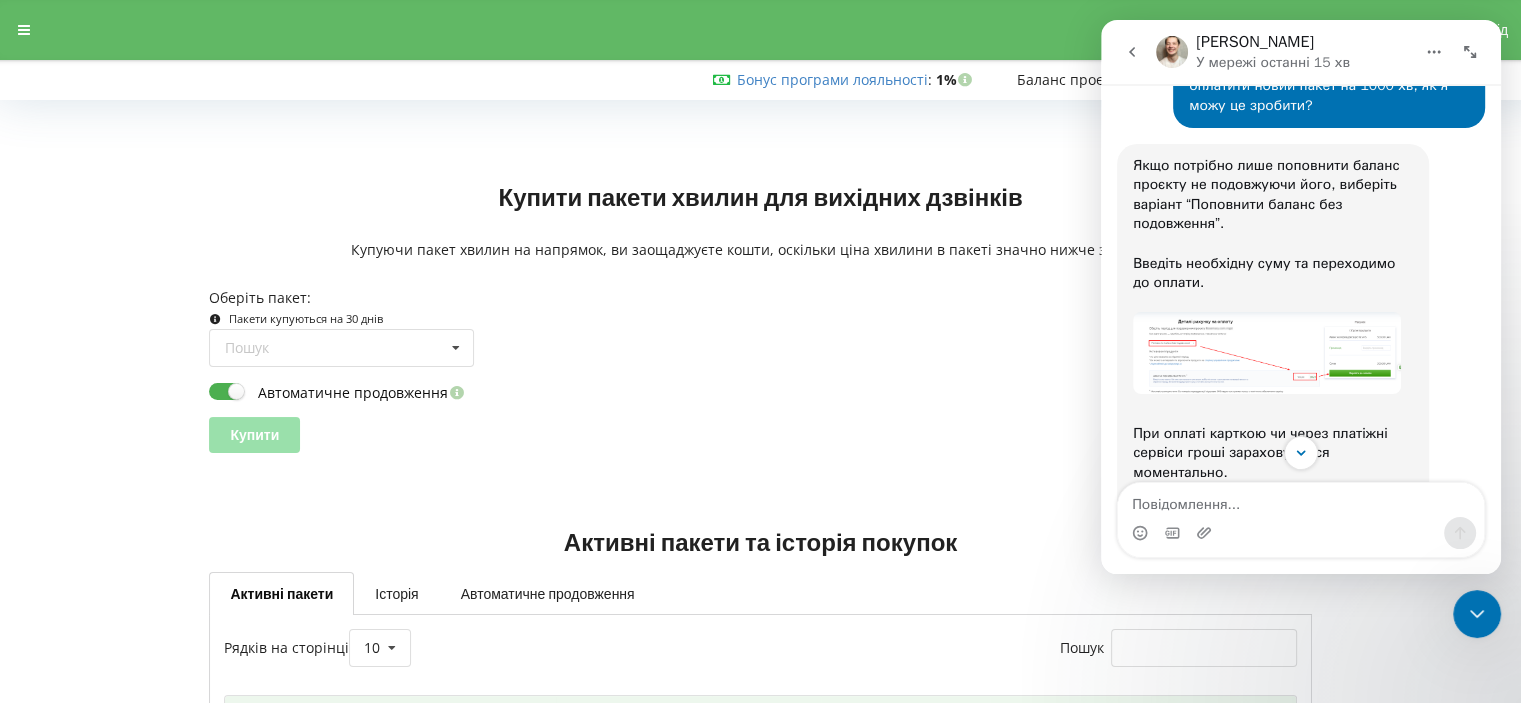 click at bounding box center [1267, 353] 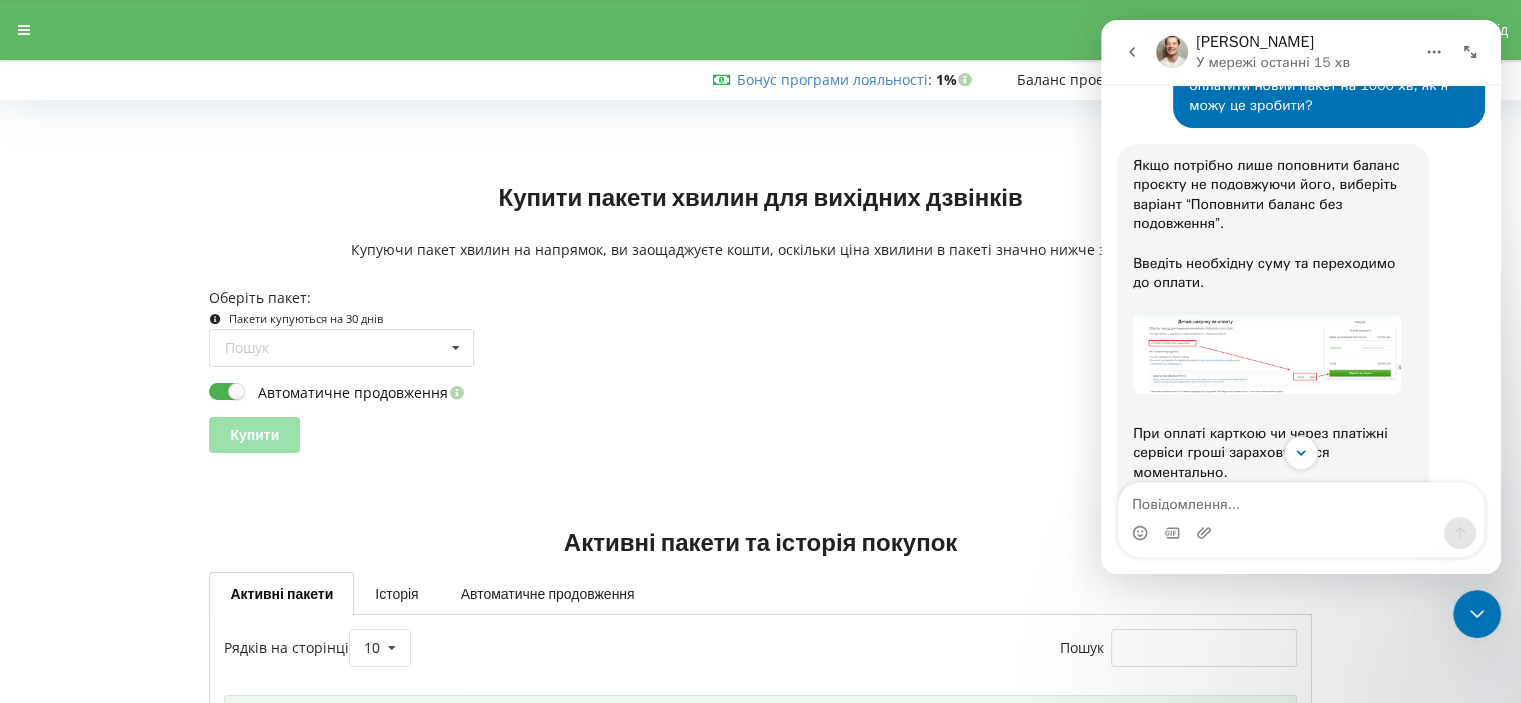 scroll, scrollTop: 0, scrollLeft: 0, axis: both 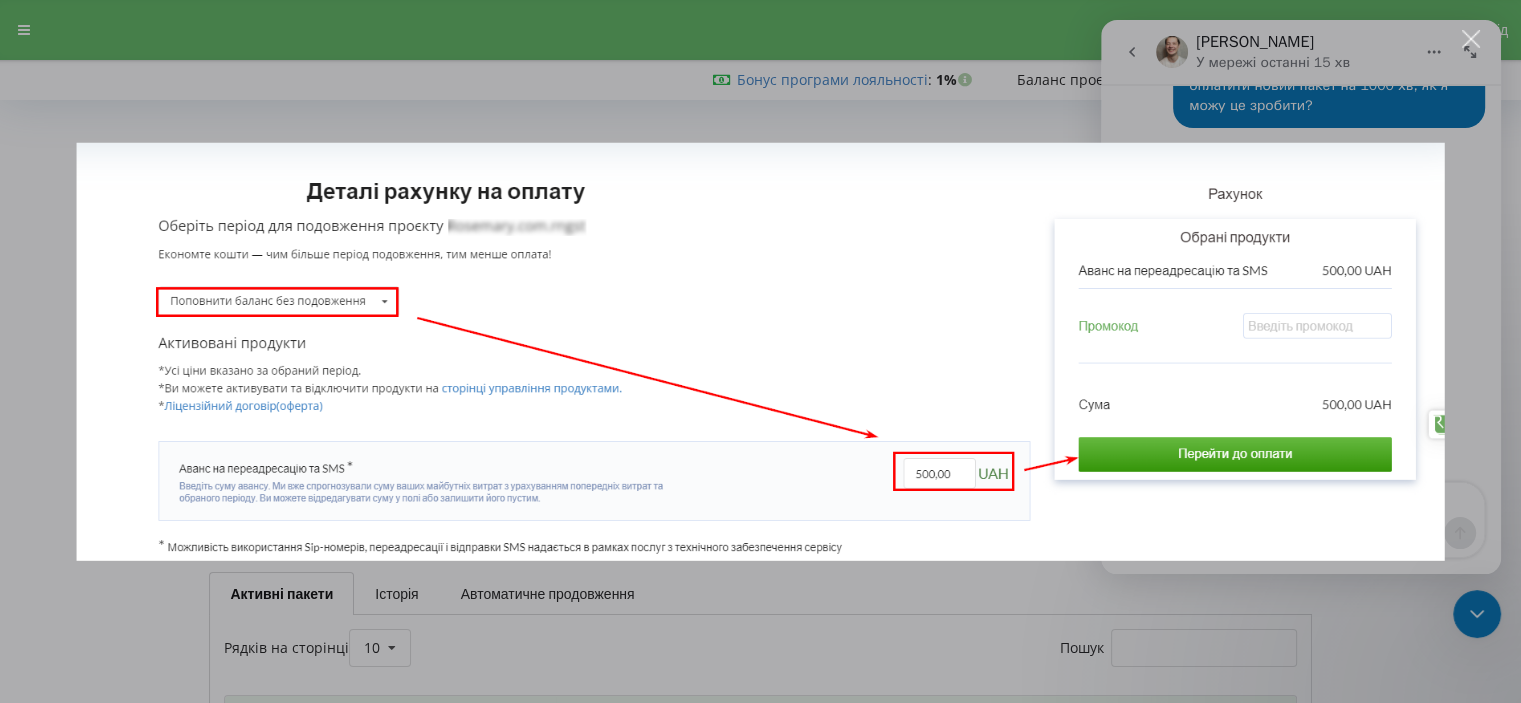 click at bounding box center (760, 351) 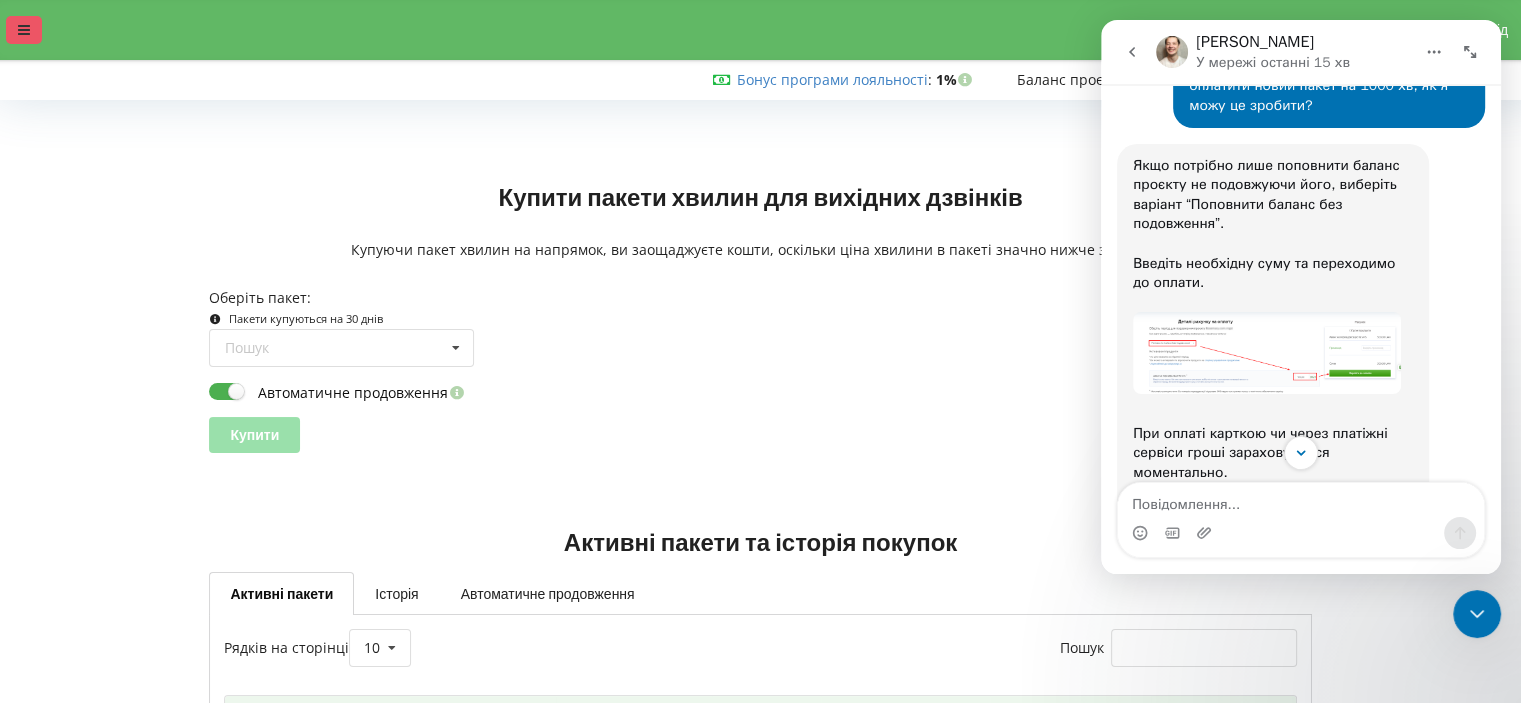click at bounding box center (24, 30) 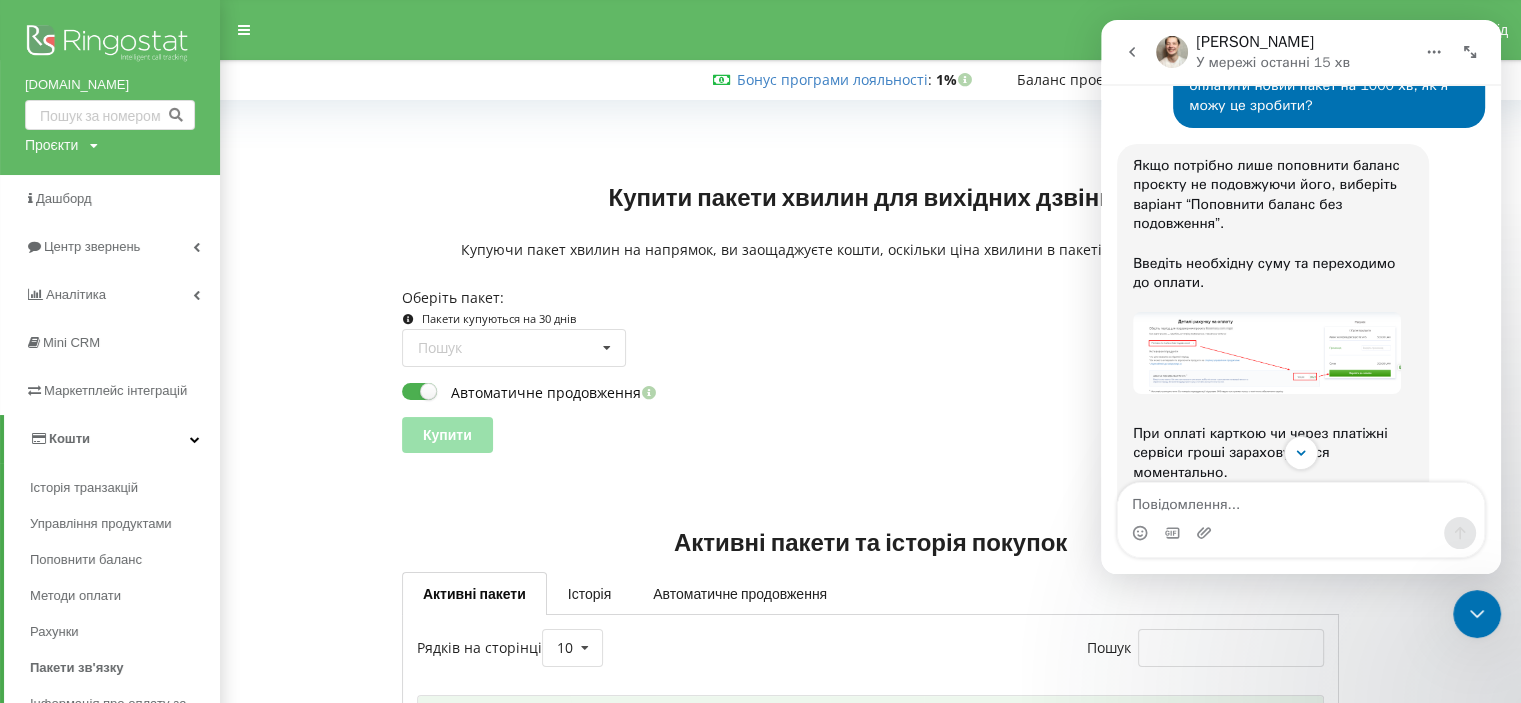 click on "Кошти" at bounding box center (112, 439) 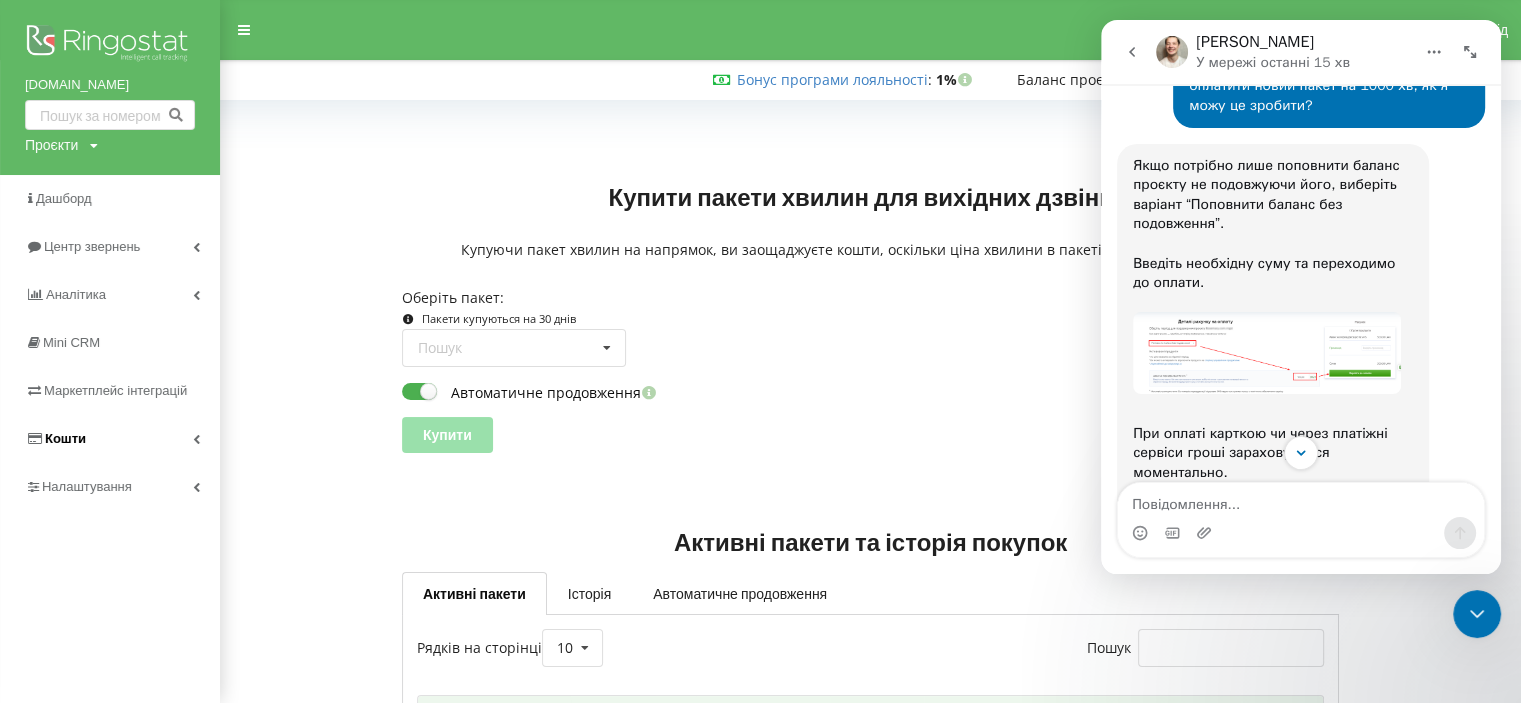 click at bounding box center [196, 439] 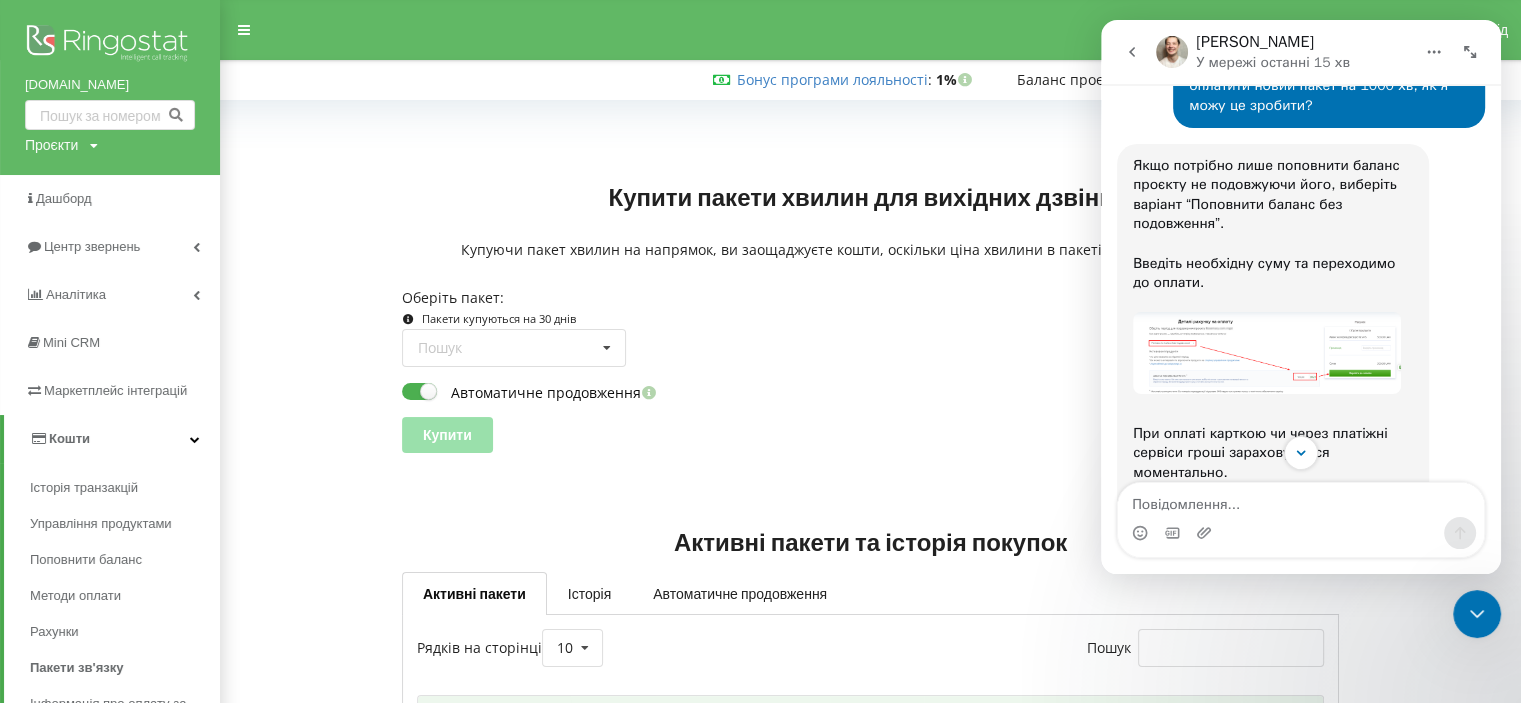 scroll, scrollTop: 100, scrollLeft: 0, axis: vertical 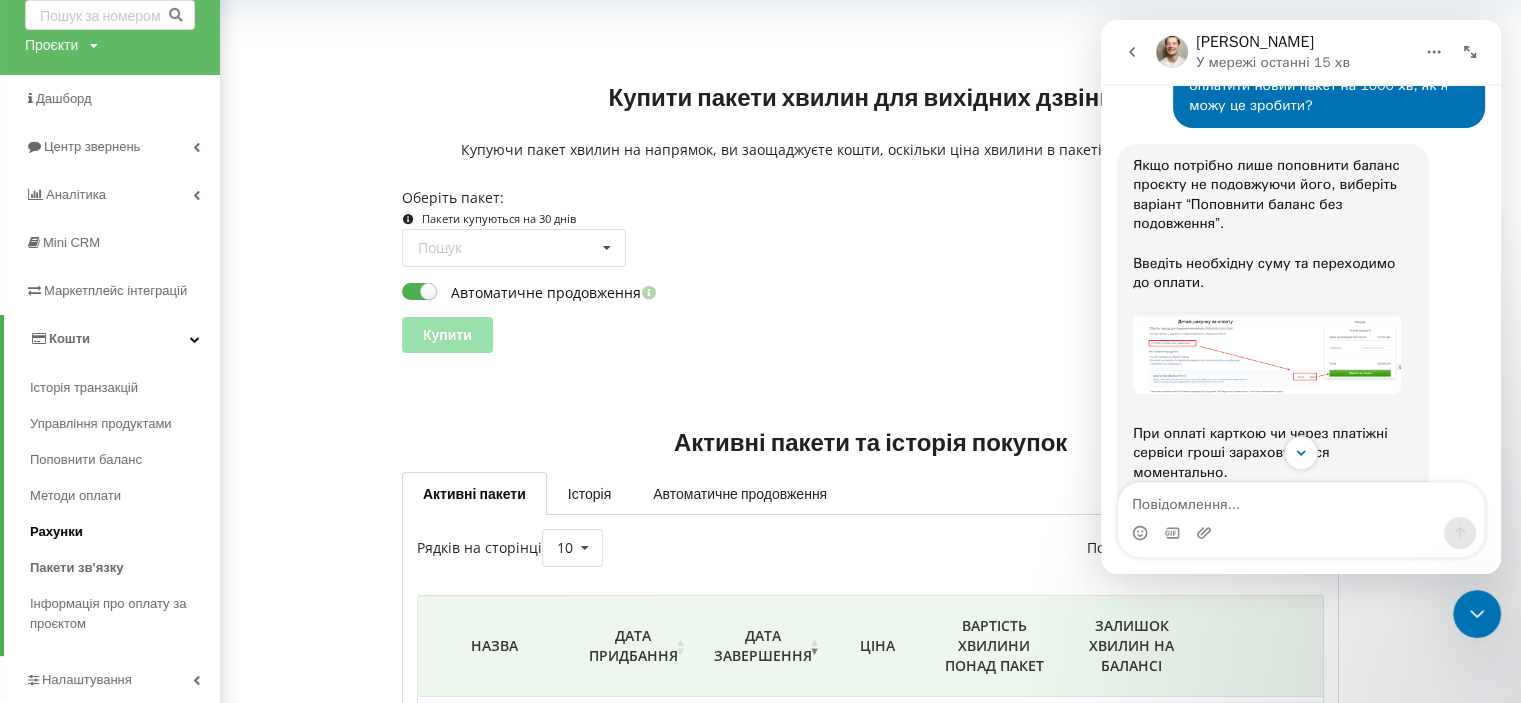 click on "Рахунки" at bounding box center [125, 532] 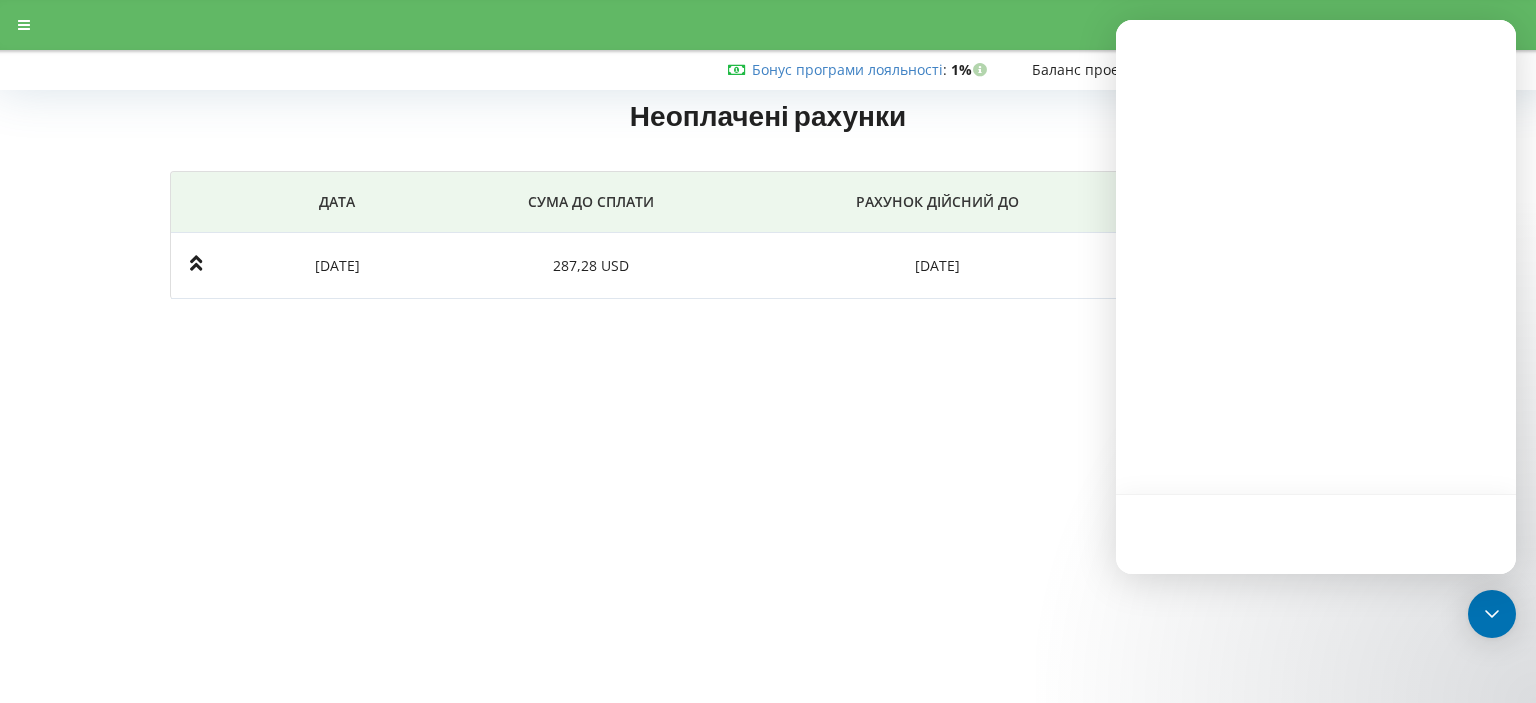 scroll, scrollTop: 0, scrollLeft: 0, axis: both 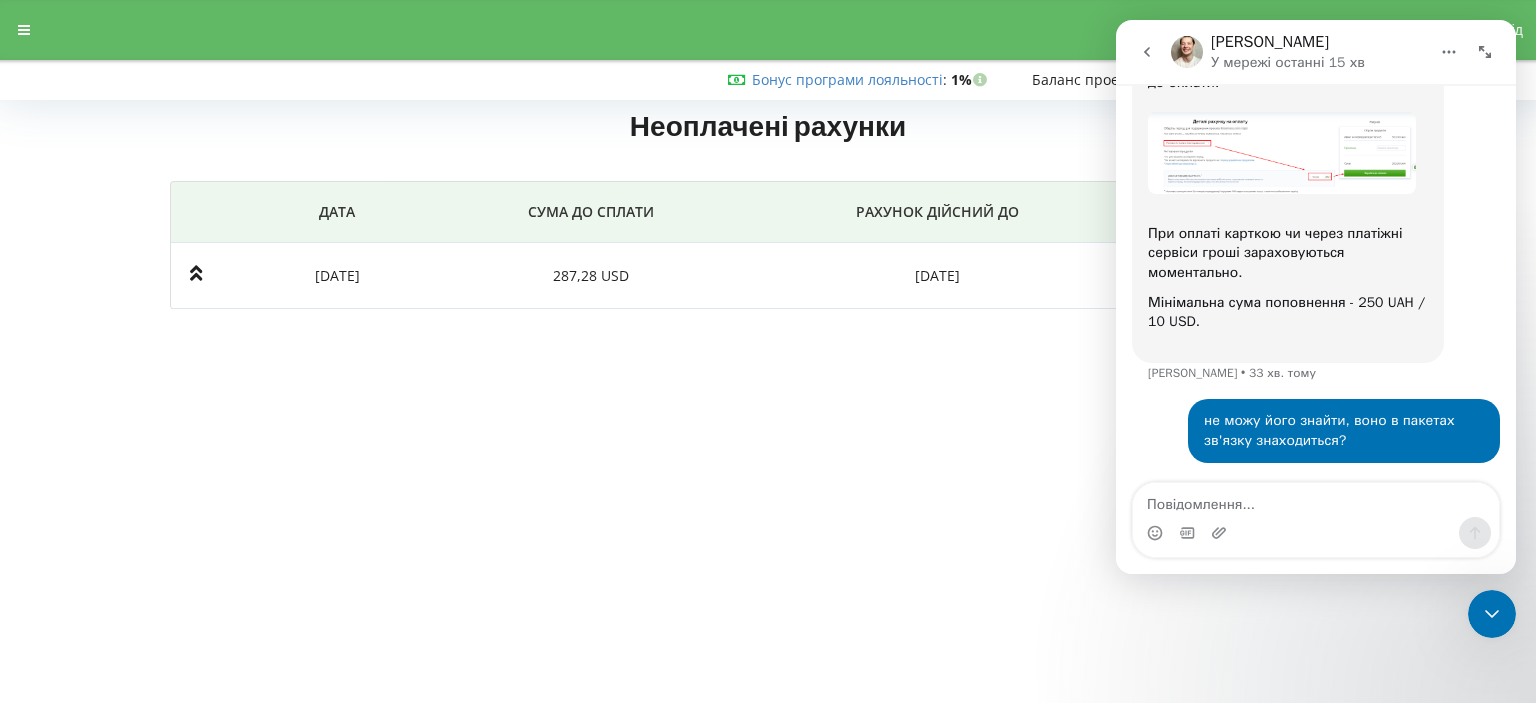 click at bounding box center [1492, 614] 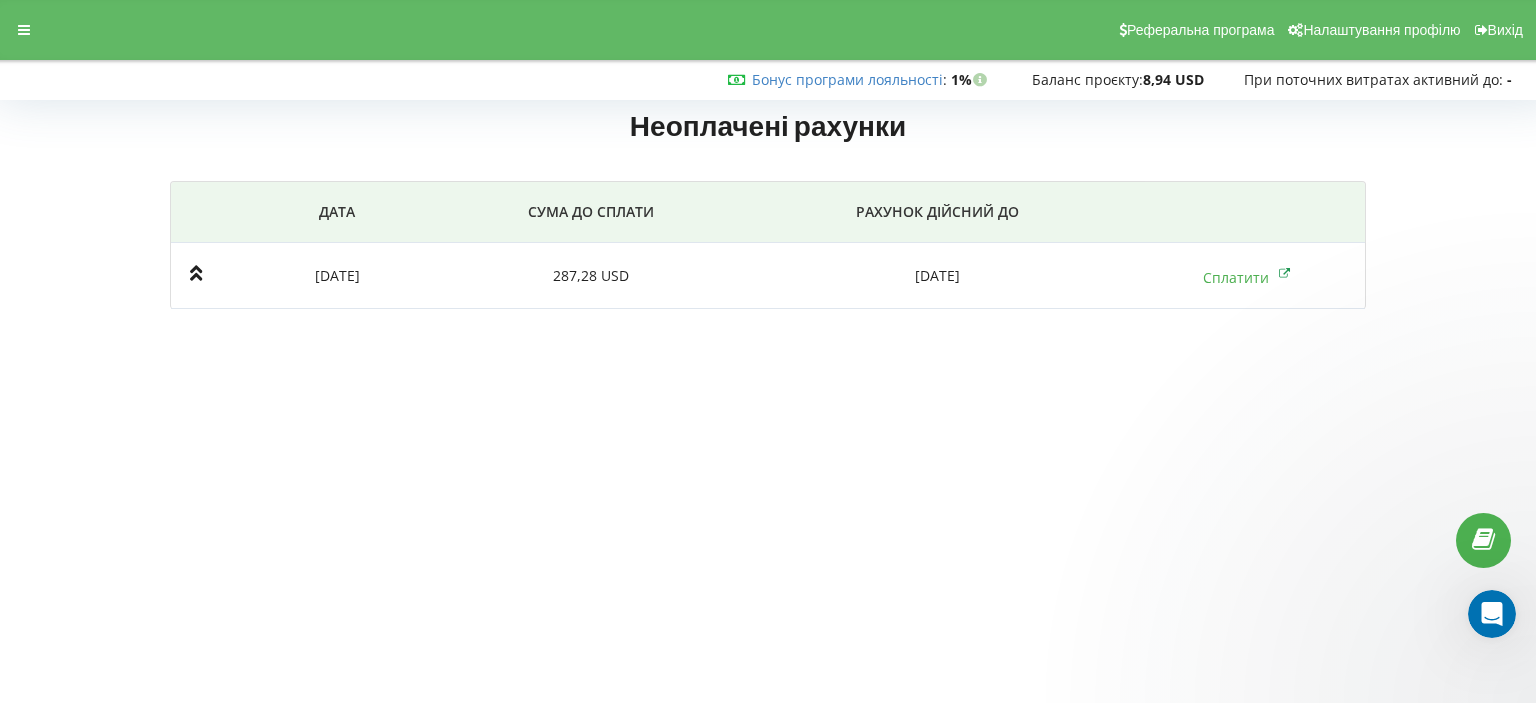 scroll, scrollTop: 0, scrollLeft: 0, axis: both 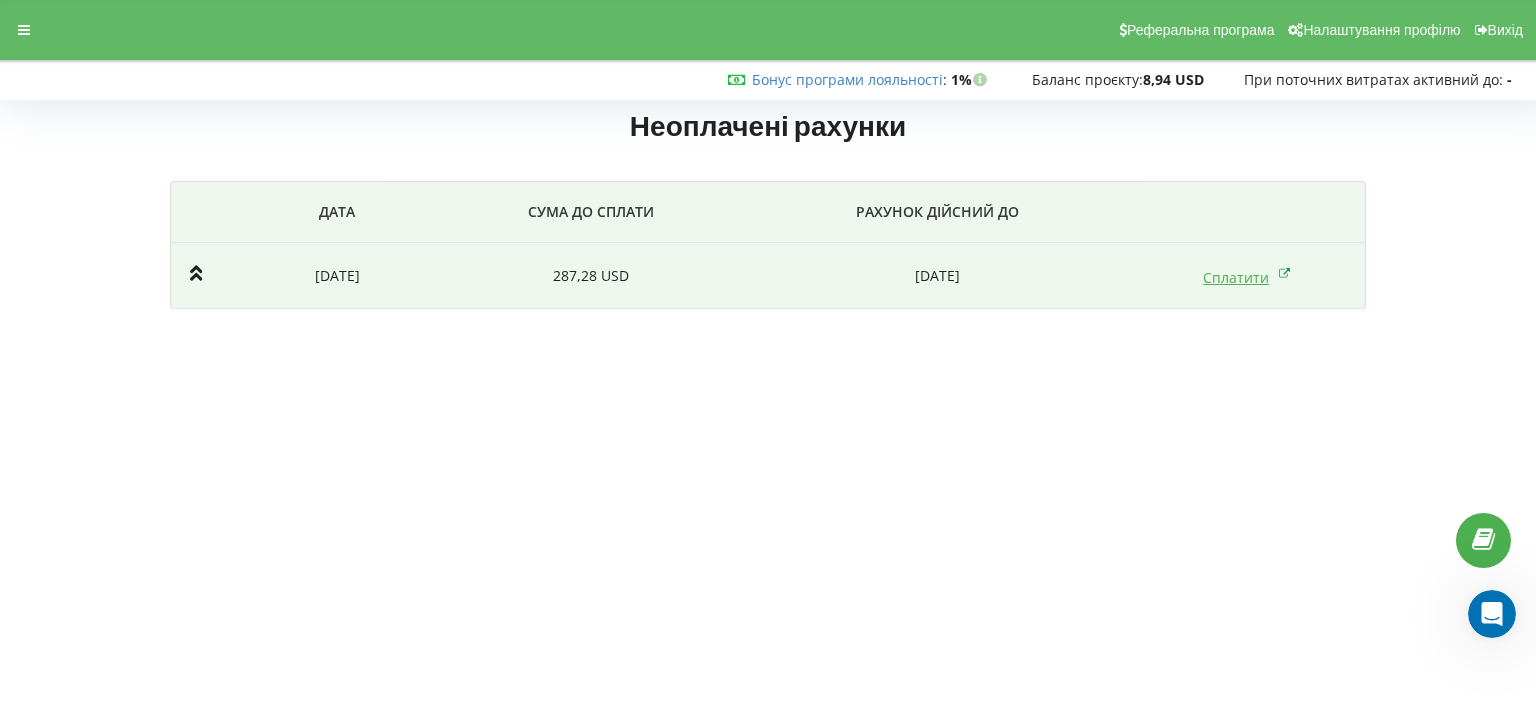 click on "Сплатити" at bounding box center [1247, 277] 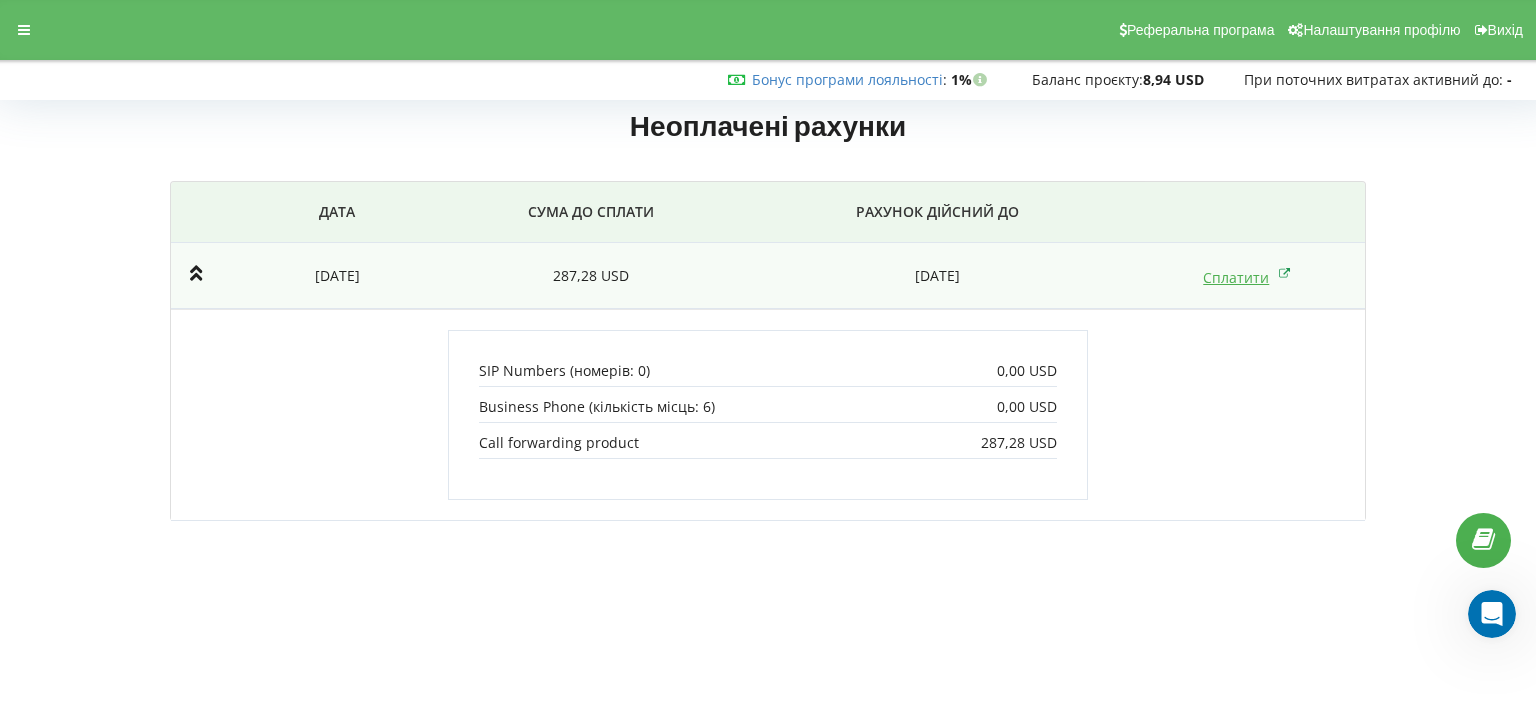 scroll, scrollTop: 2413, scrollLeft: 0, axis: vertical 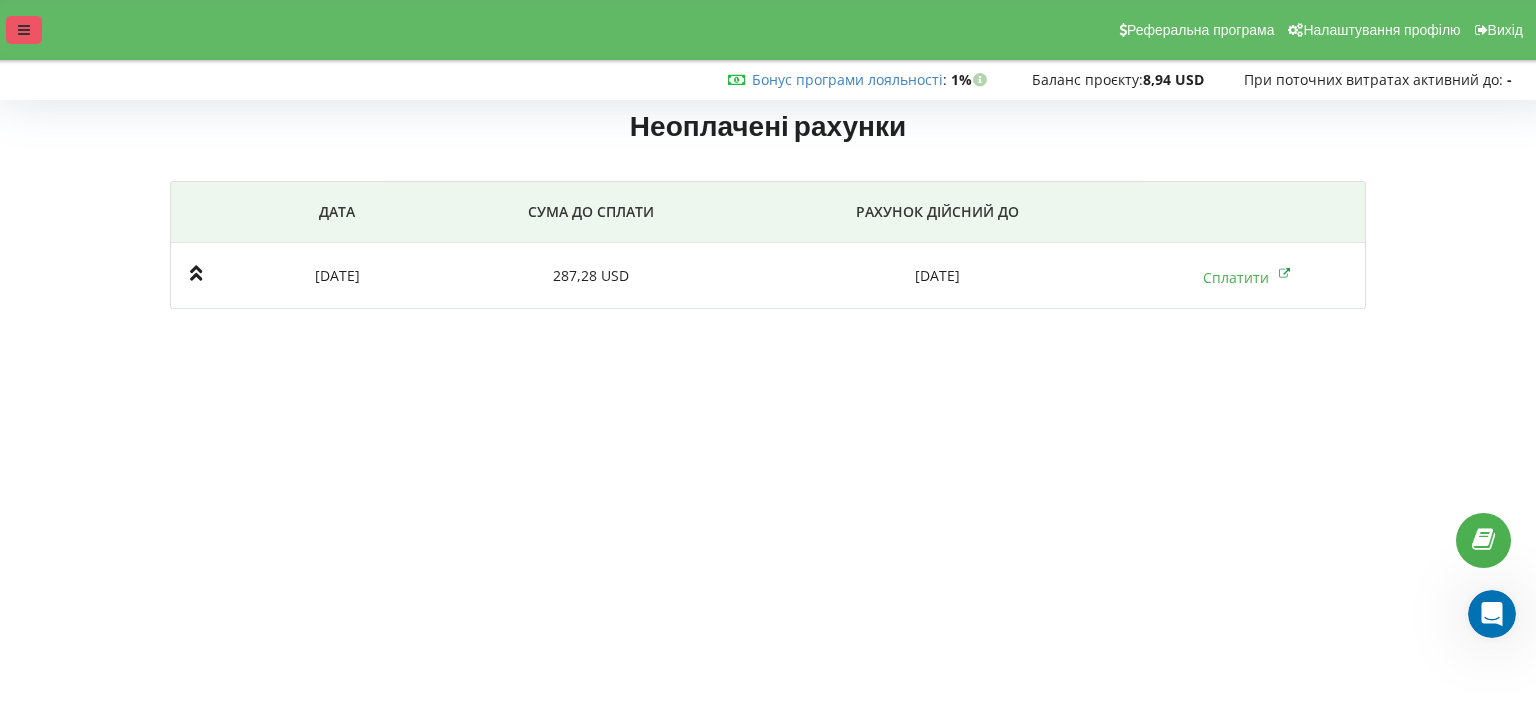 click at bounding box center [24, 30] 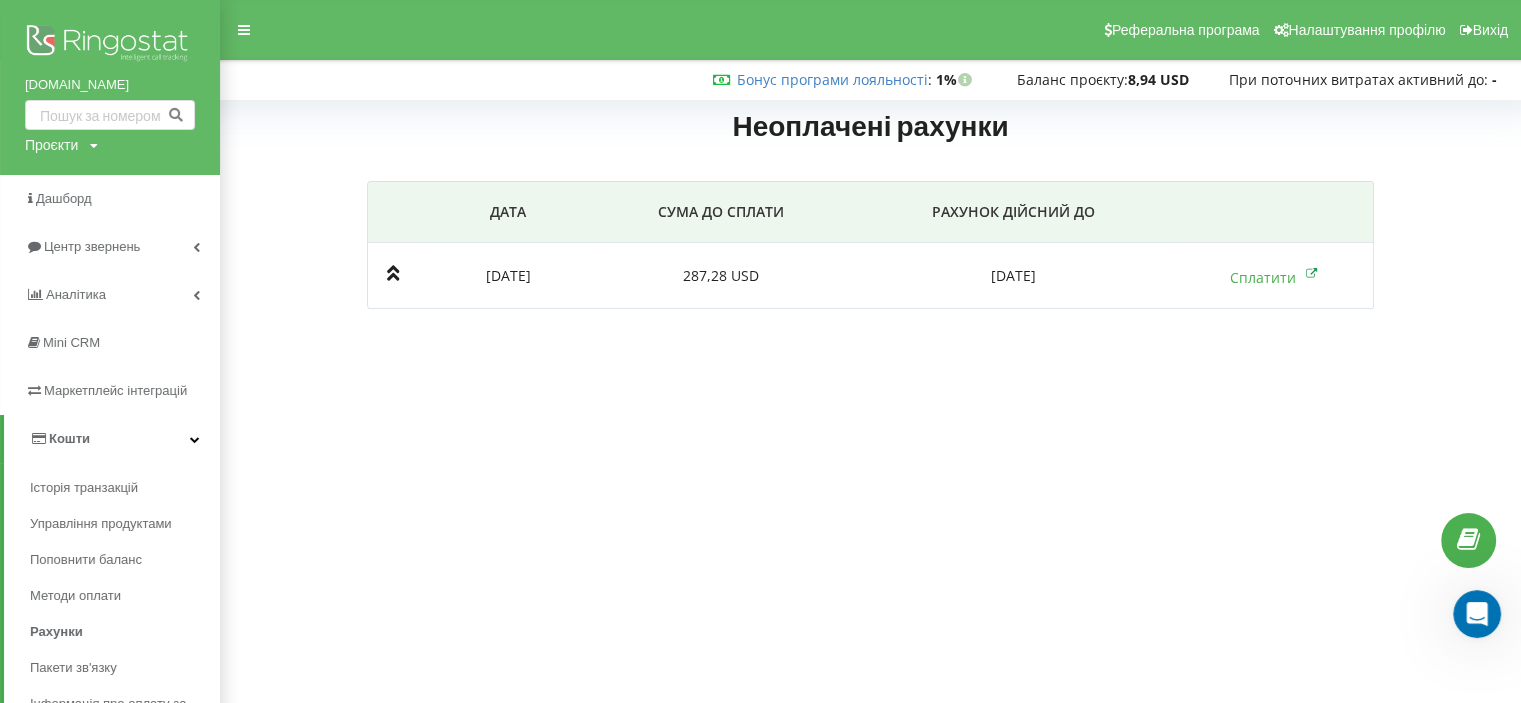 click on "Кошти" at bounding box center [112, 439] 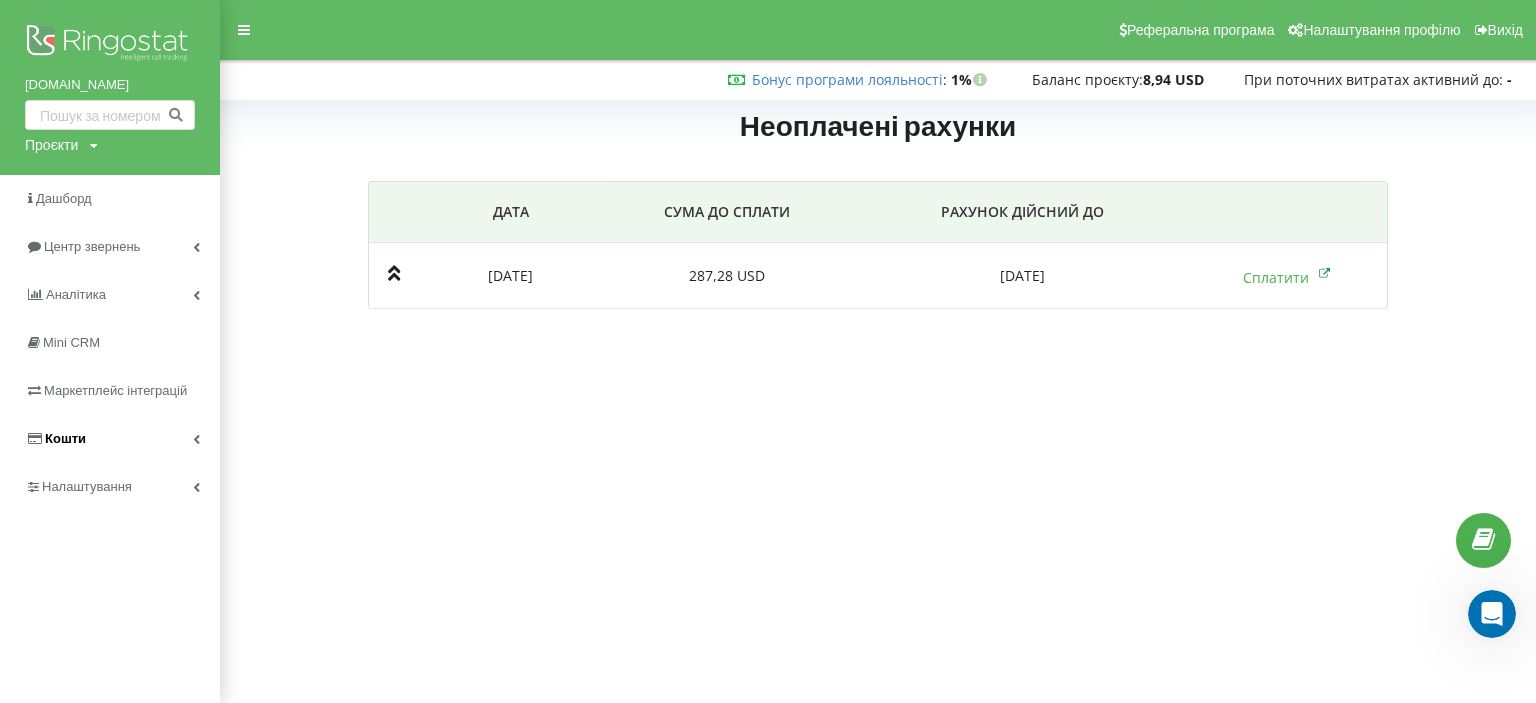 click on "Кошти" at bounding box center (110, 439) 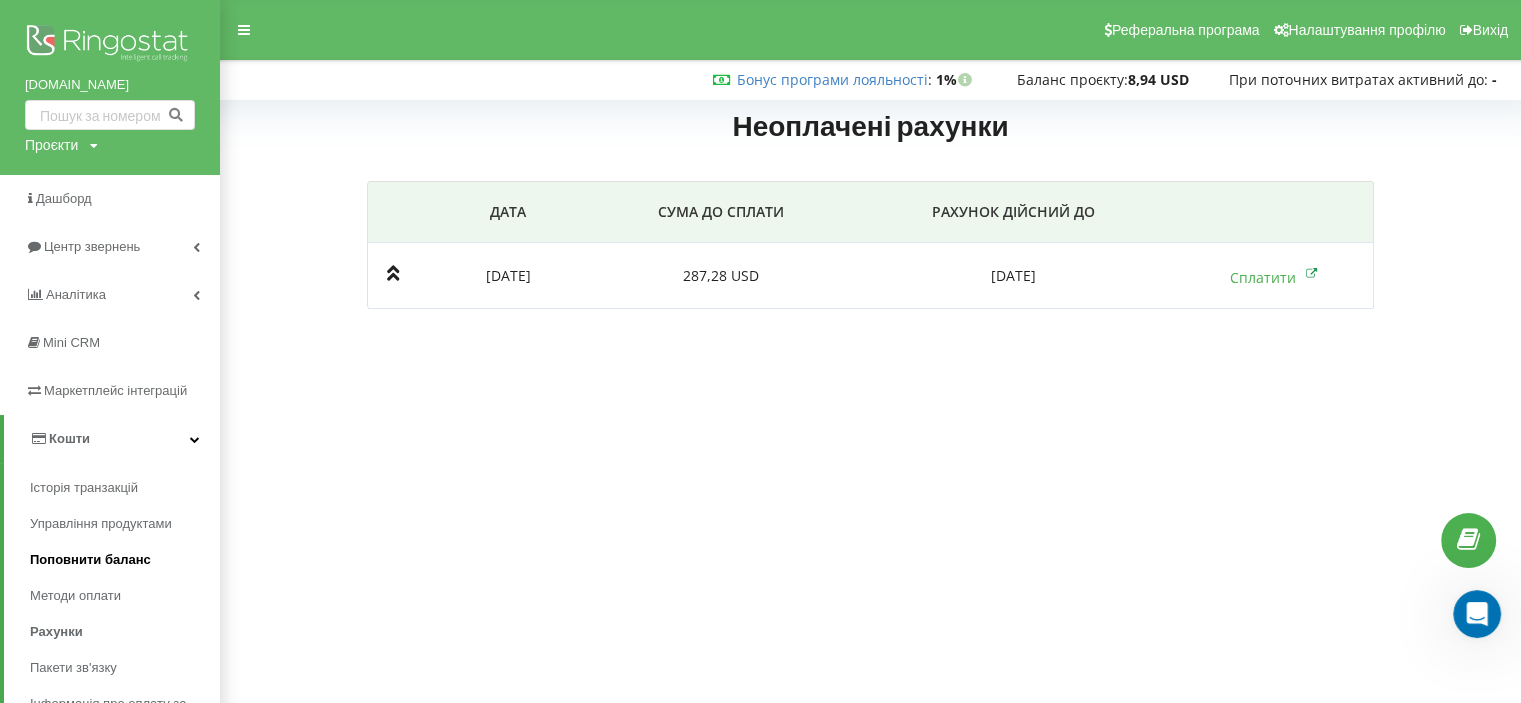 click on "Поповнити баланс" at bounding box center [90, 560] 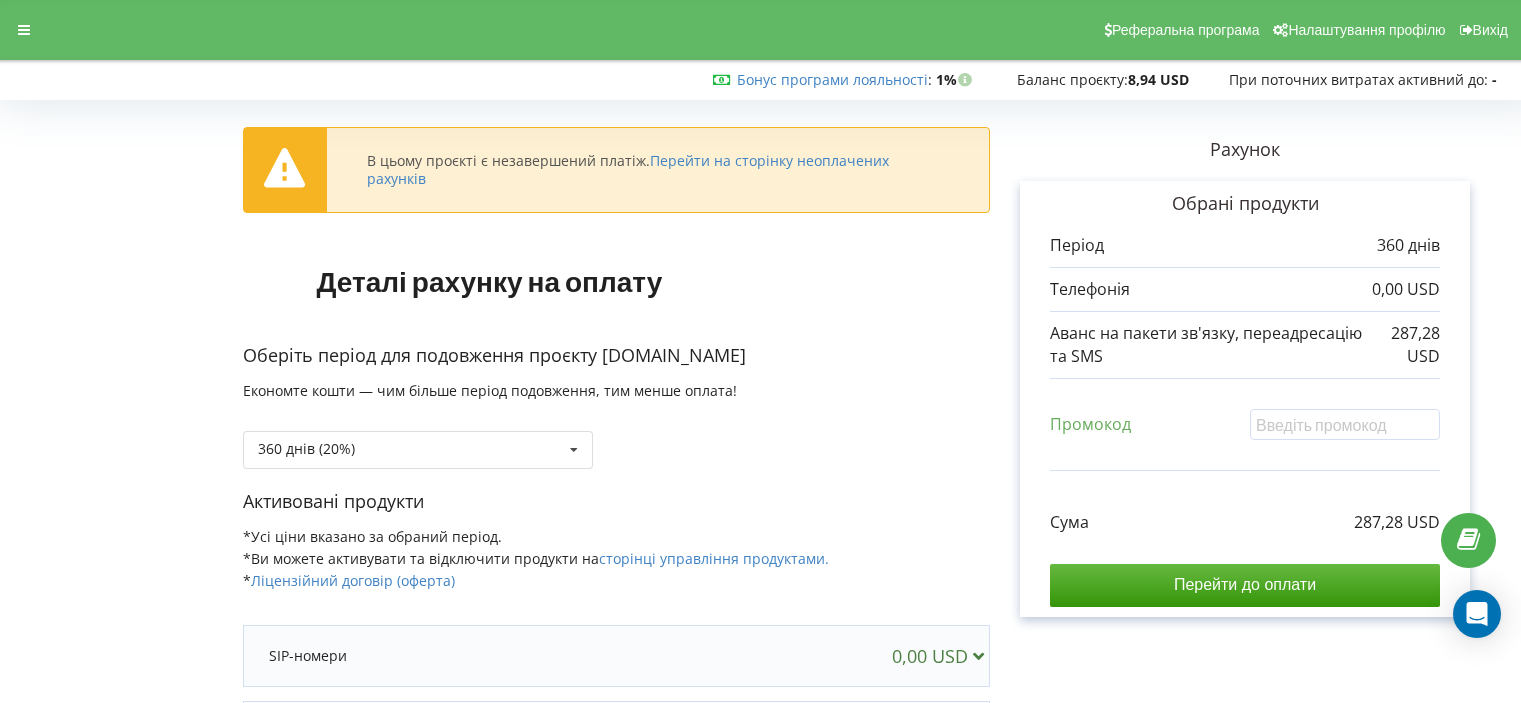 scroll, scrollTop: 0, scrollLeft: 0, axis: both 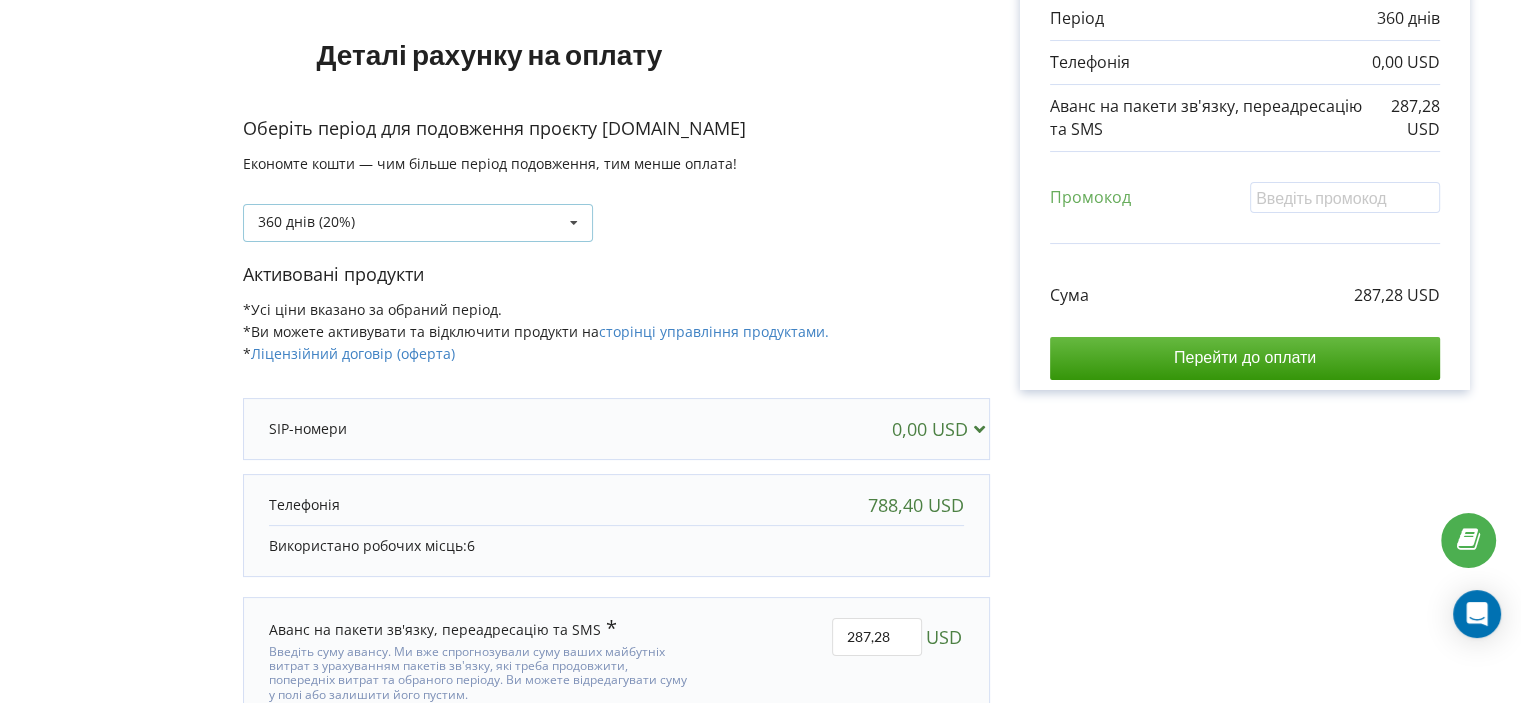 click at bounding box center (574, 223) 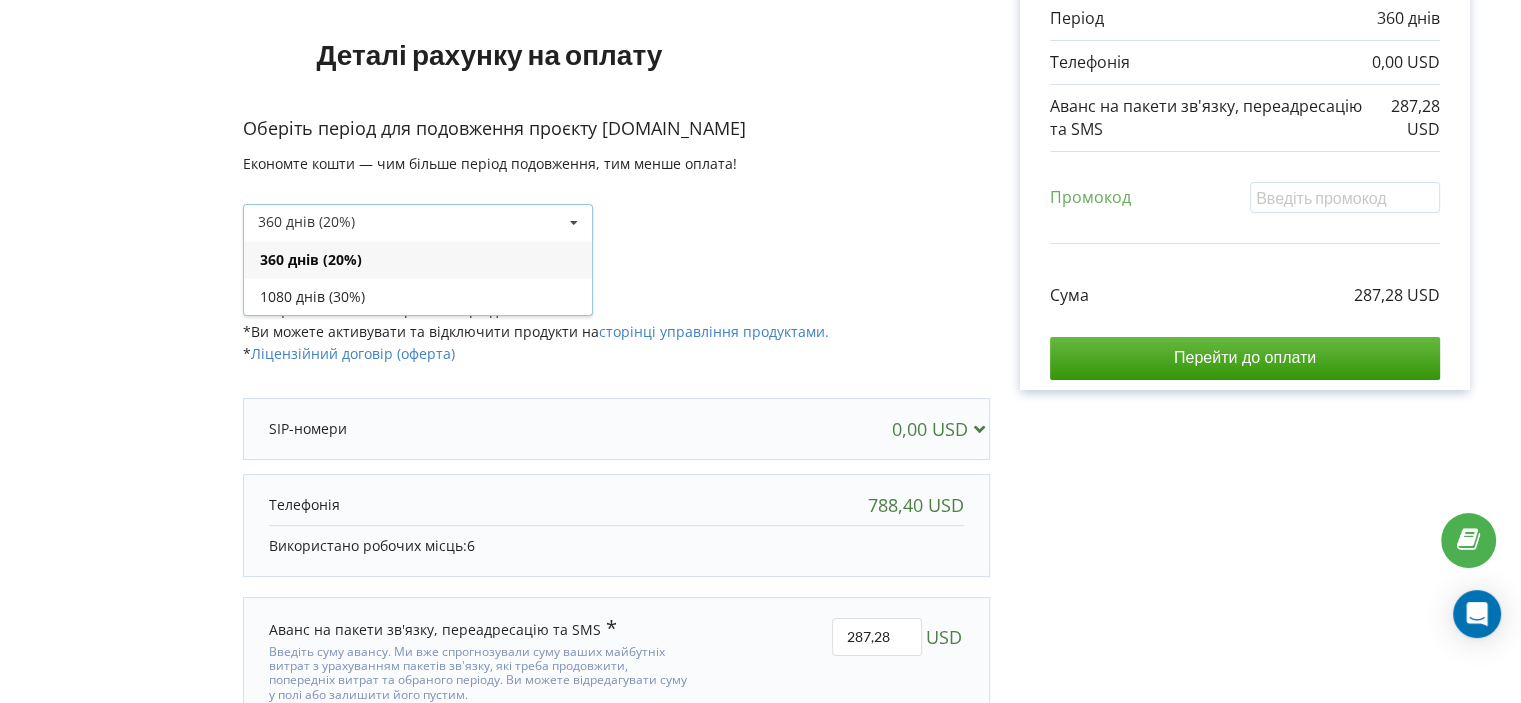 click on "360 днів
(20%)" at bounding box center [616, 208] 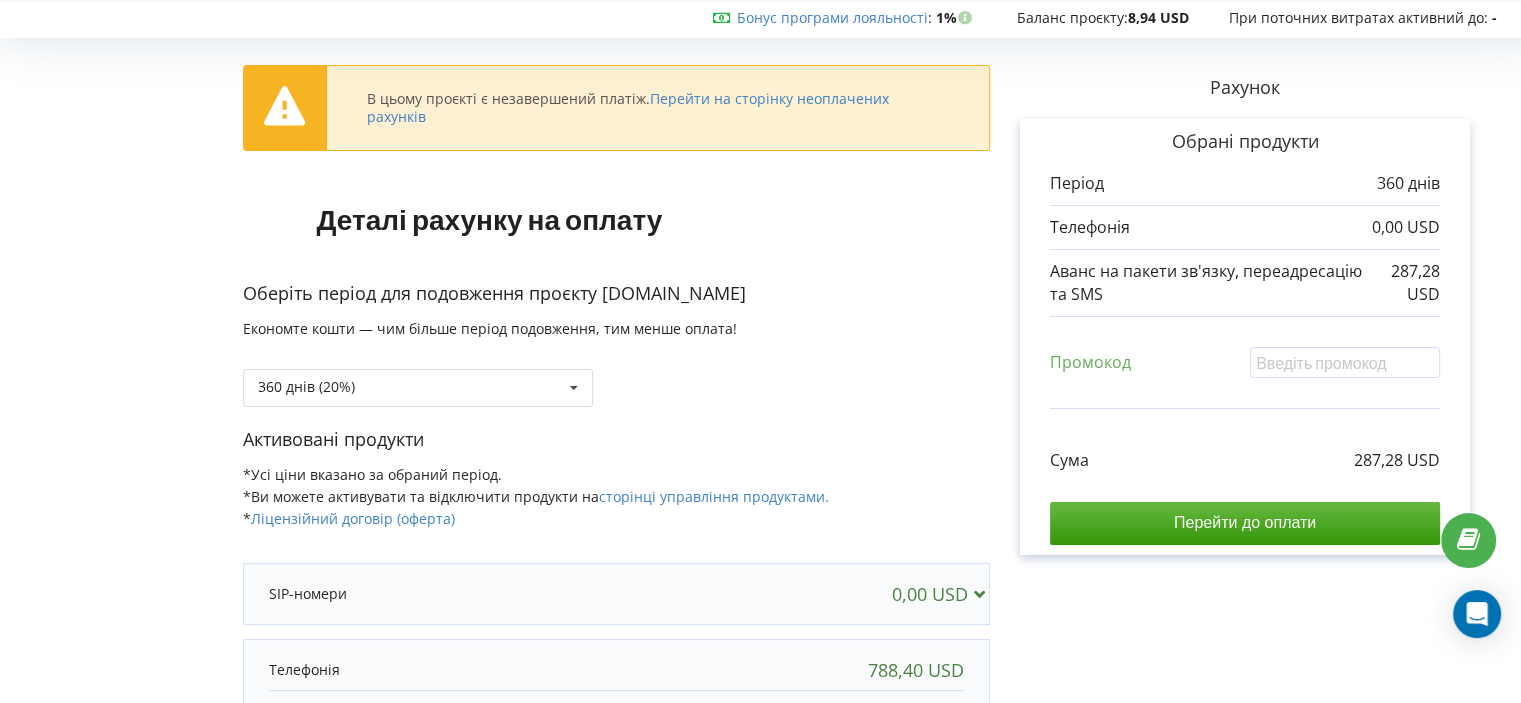 scroll, scrollTop: 27, scrollLeft: 0, axis: vertical 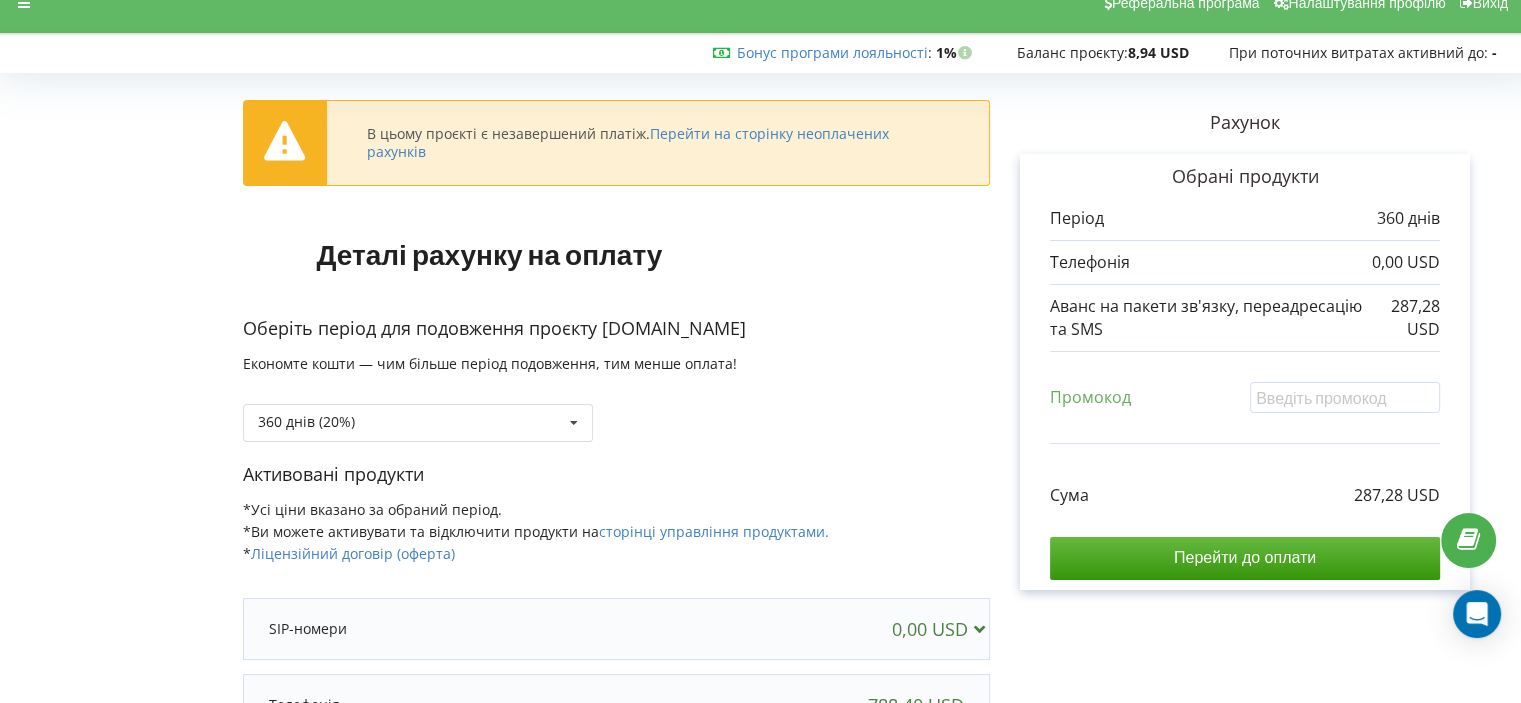 click on "Період
360 днів" at bounding box center [1245, 224] 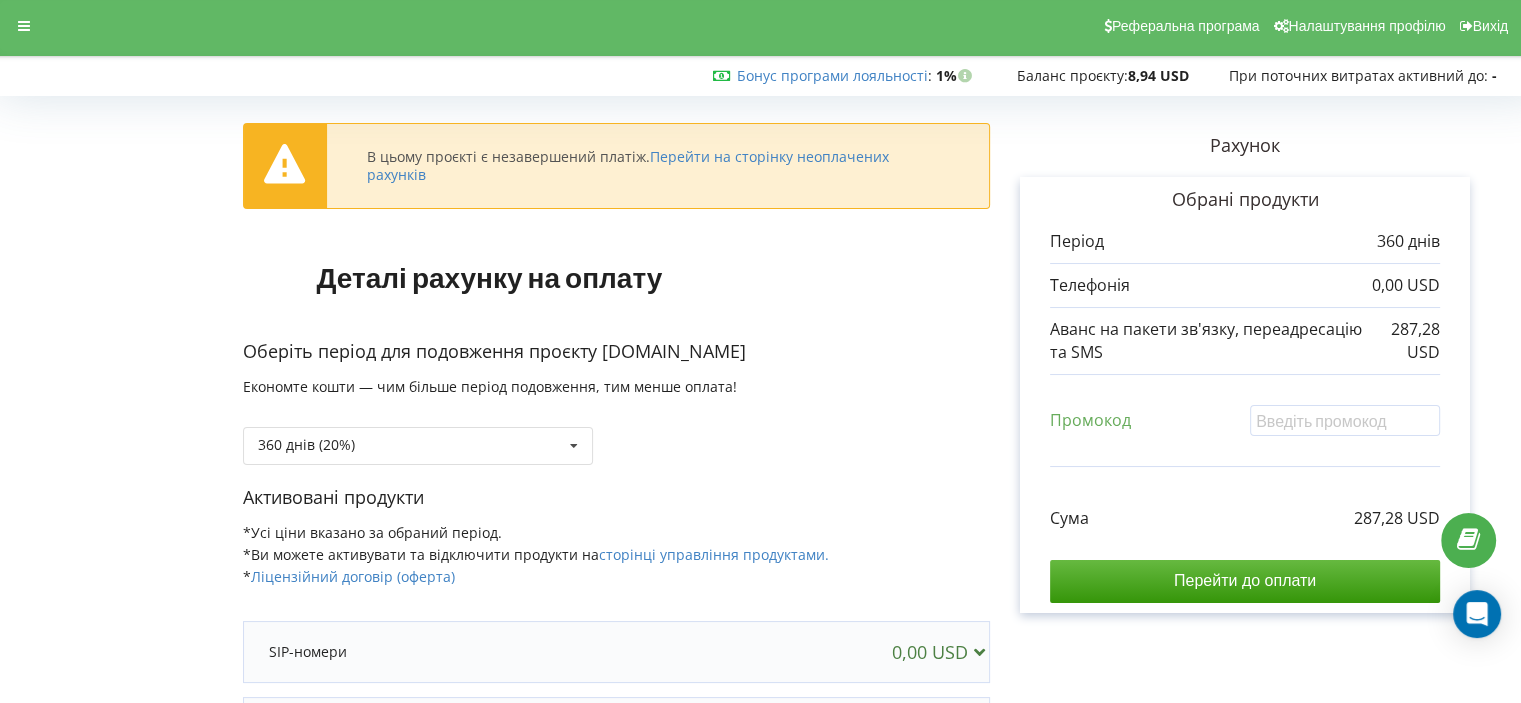 scroll, scrollTop: 0, scrollLeft: 0, axis: both 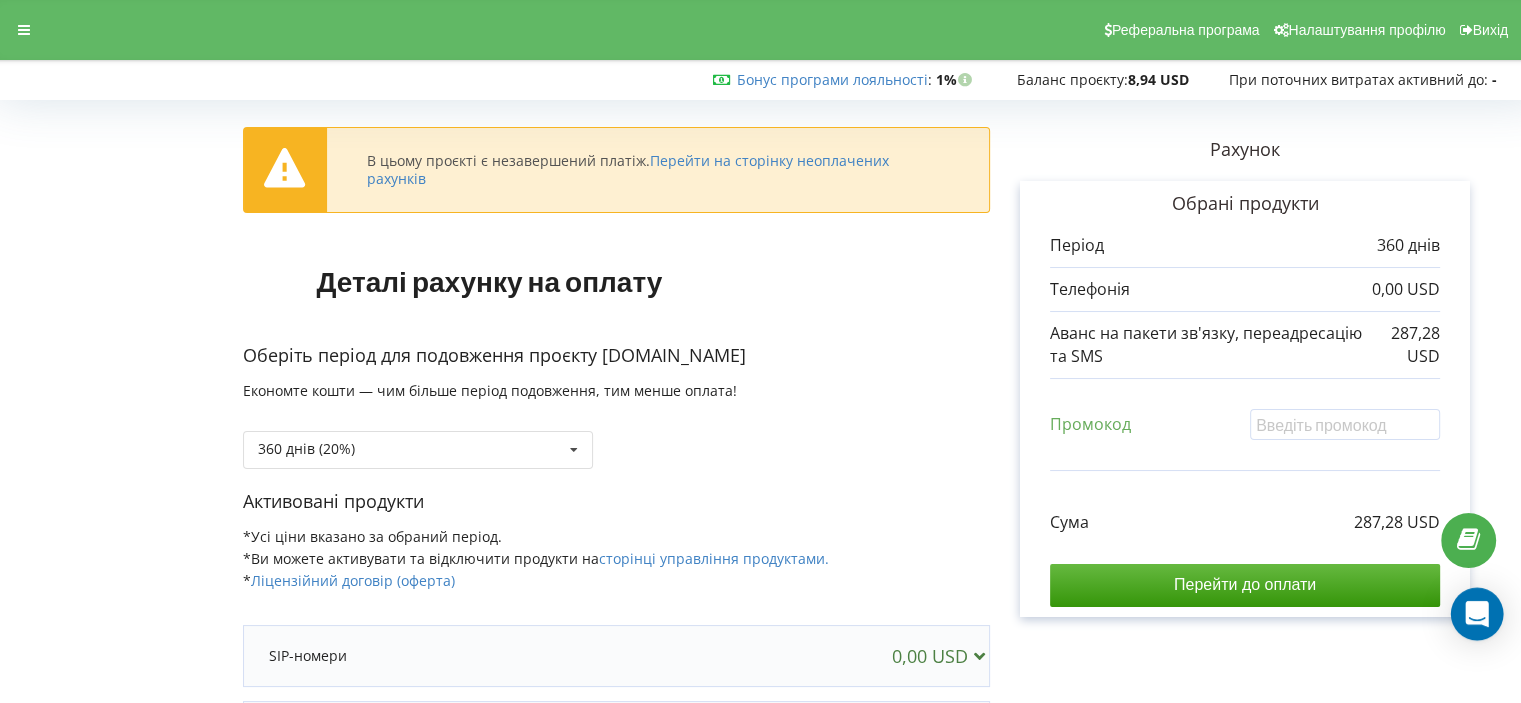 click 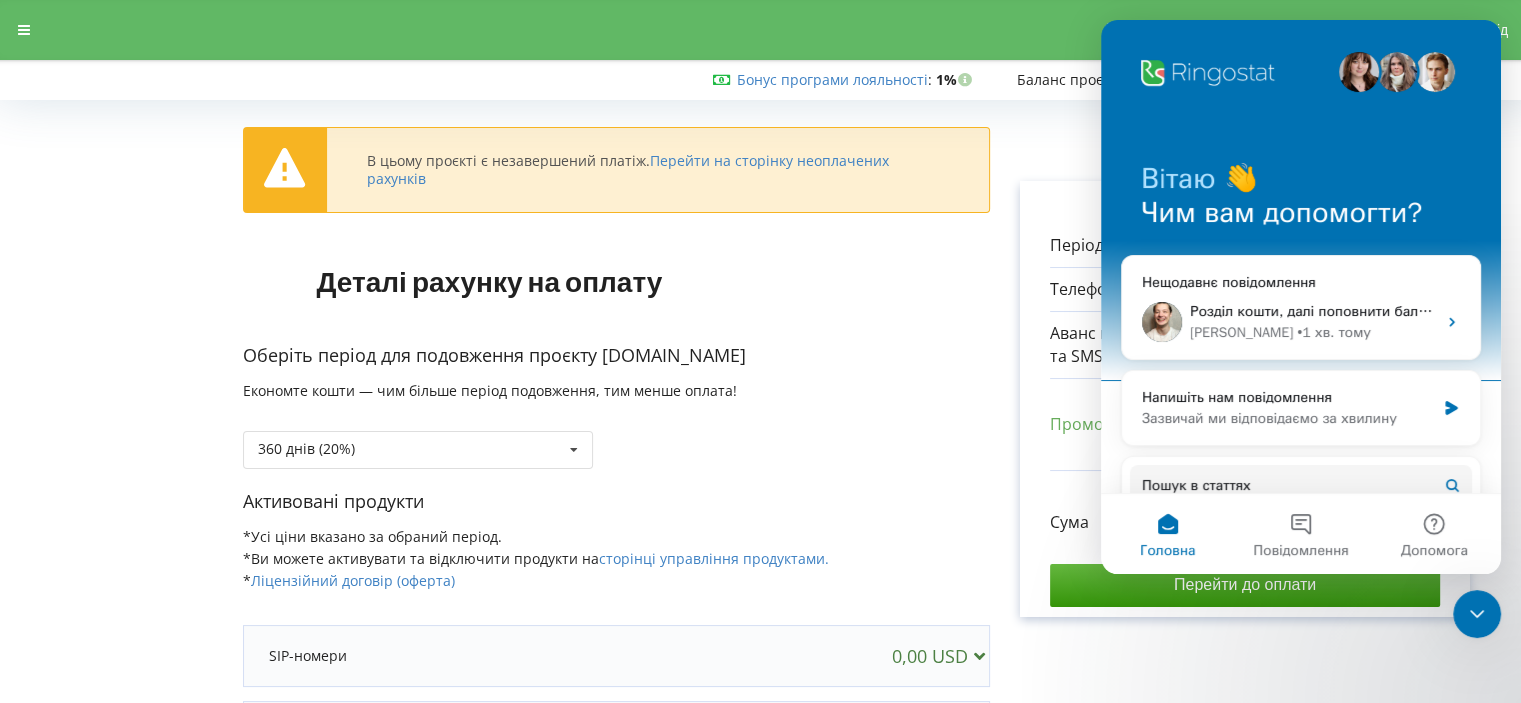 scroll, scrollTop: 0, scrollLeft: 0, axis: both 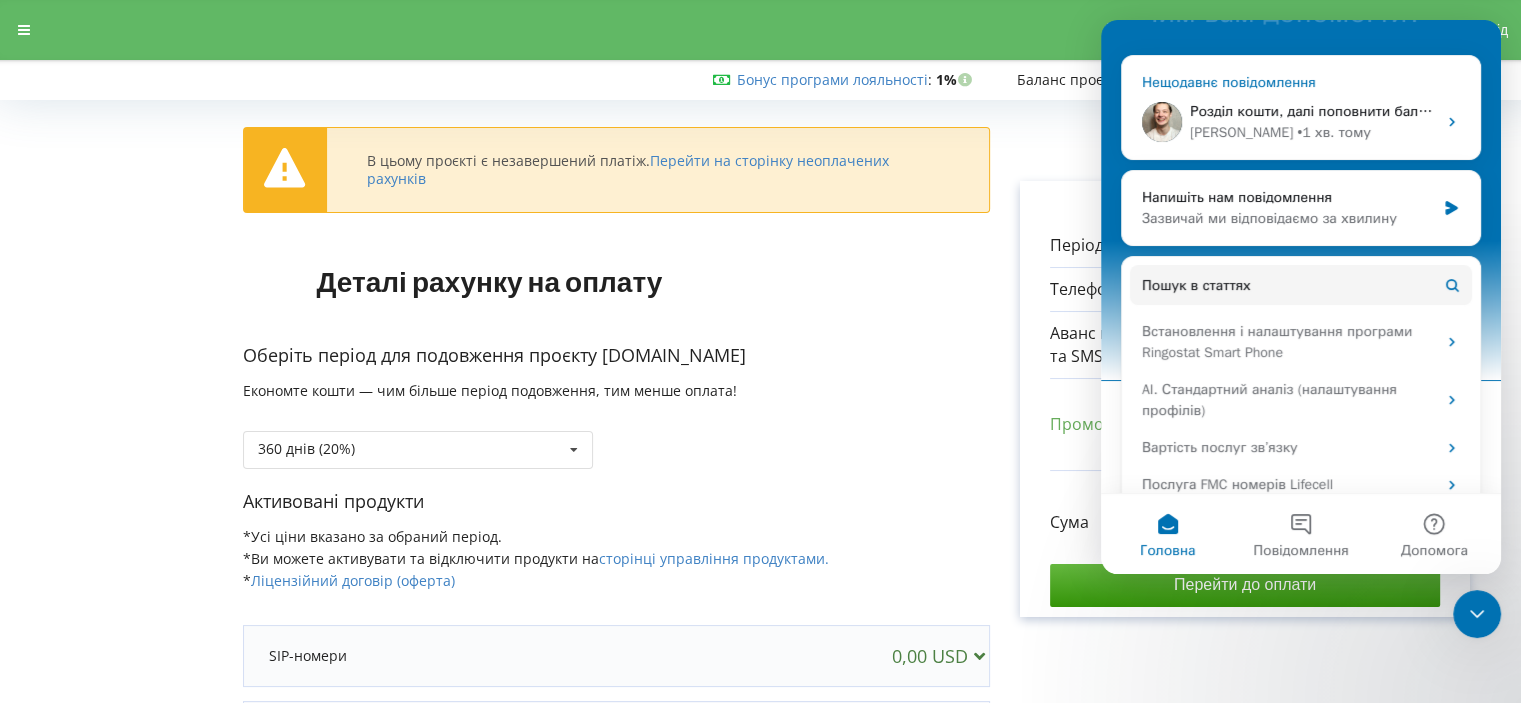 click on "Vladyslav •  1 хв. тому" at bounding box center [1313, 132] 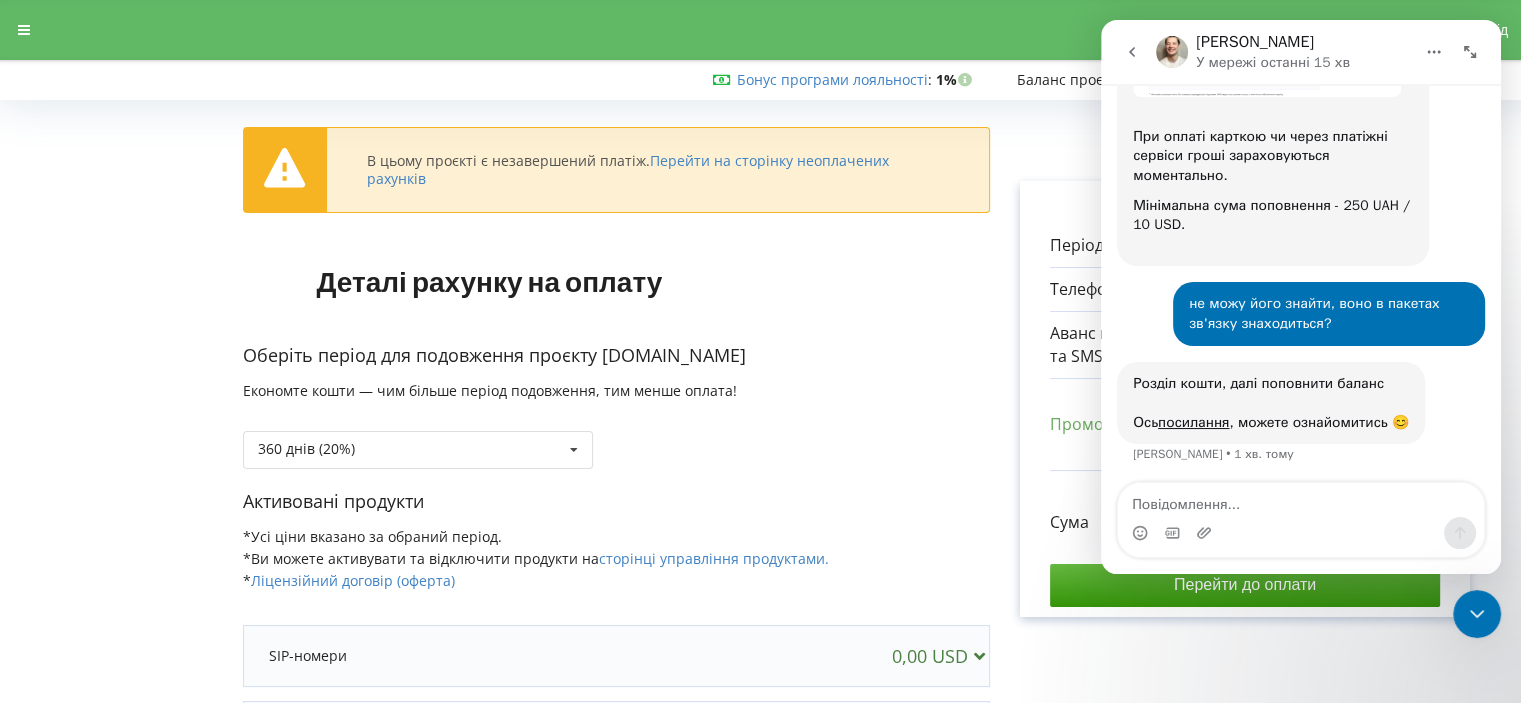 scroll, scrollTop: 2435, scrollLeft: 0, axis: vertical 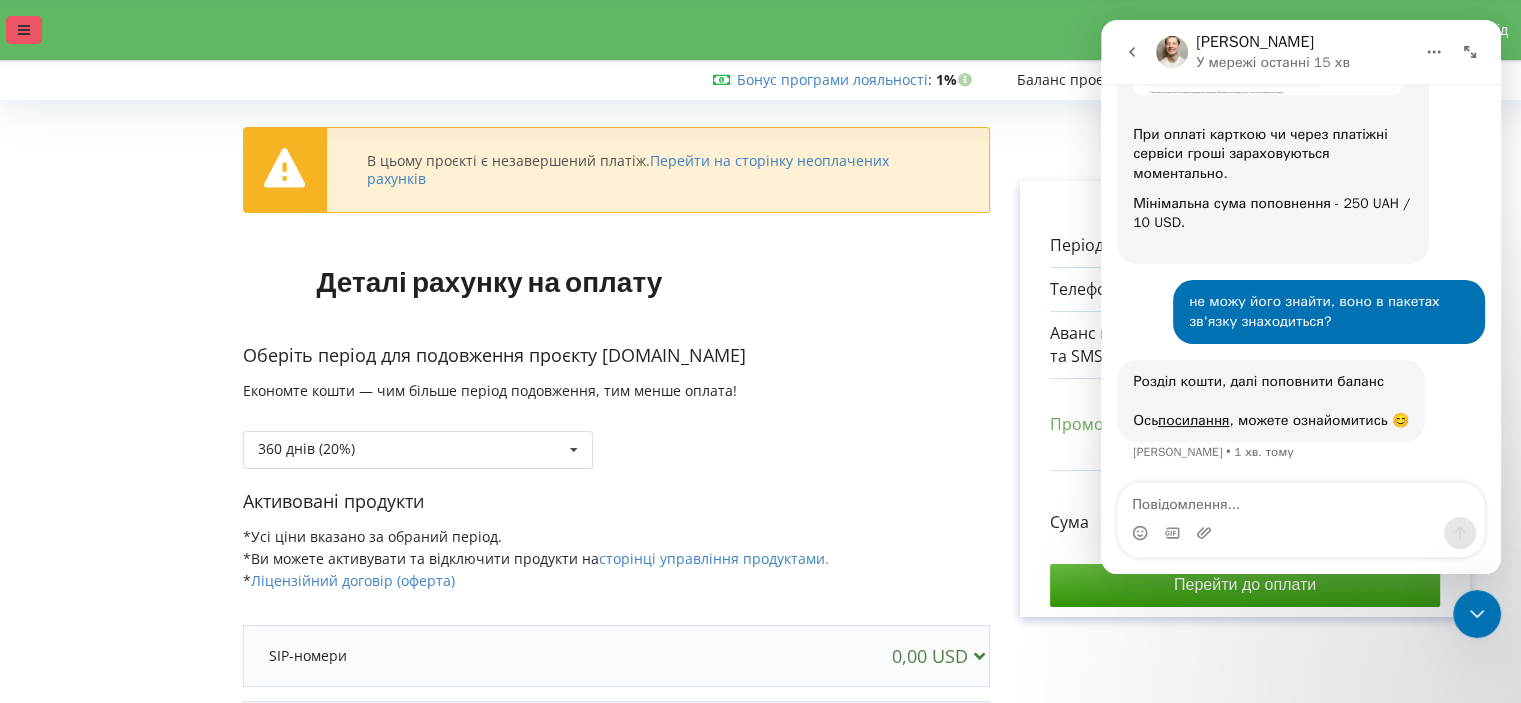 click at bounding box center [24, 30] 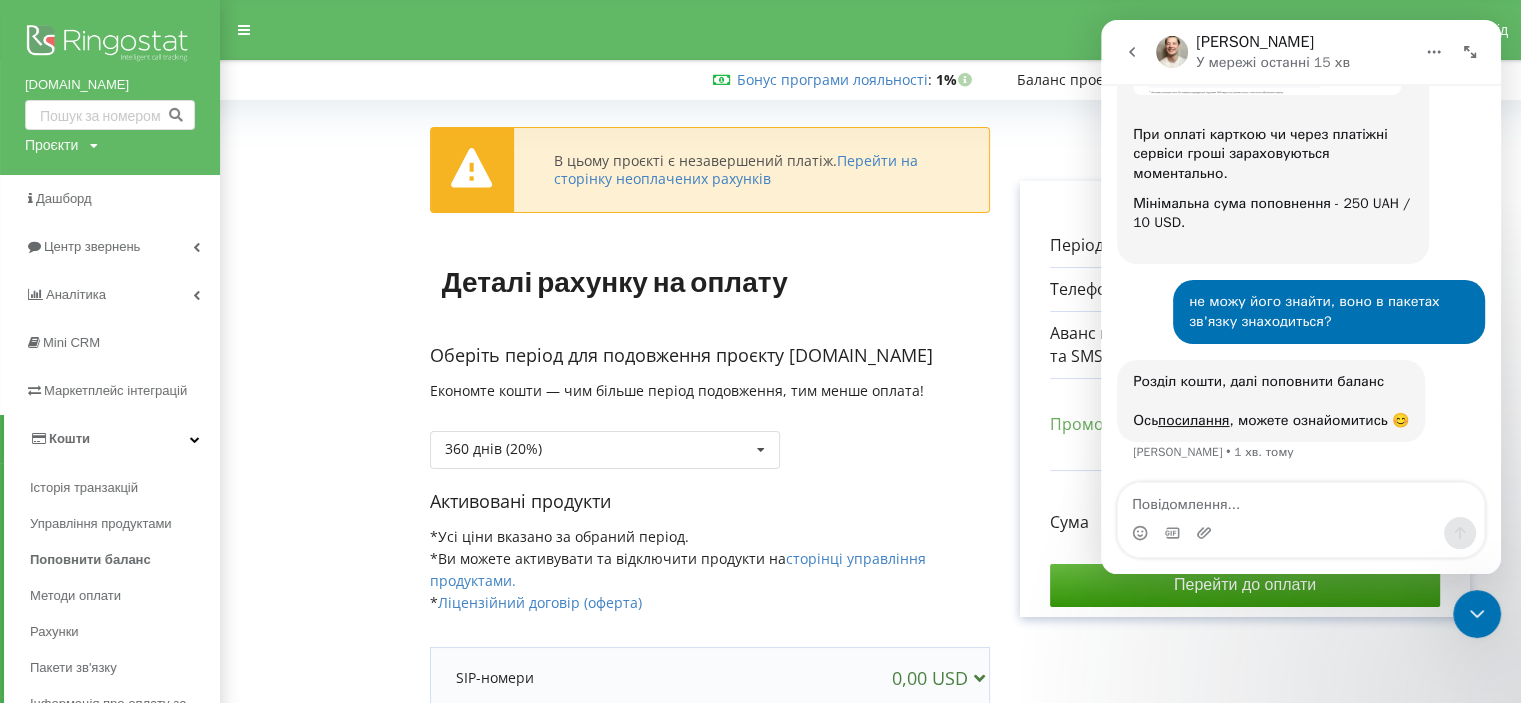 click on "Кошти" at bounding box center [112, 439] 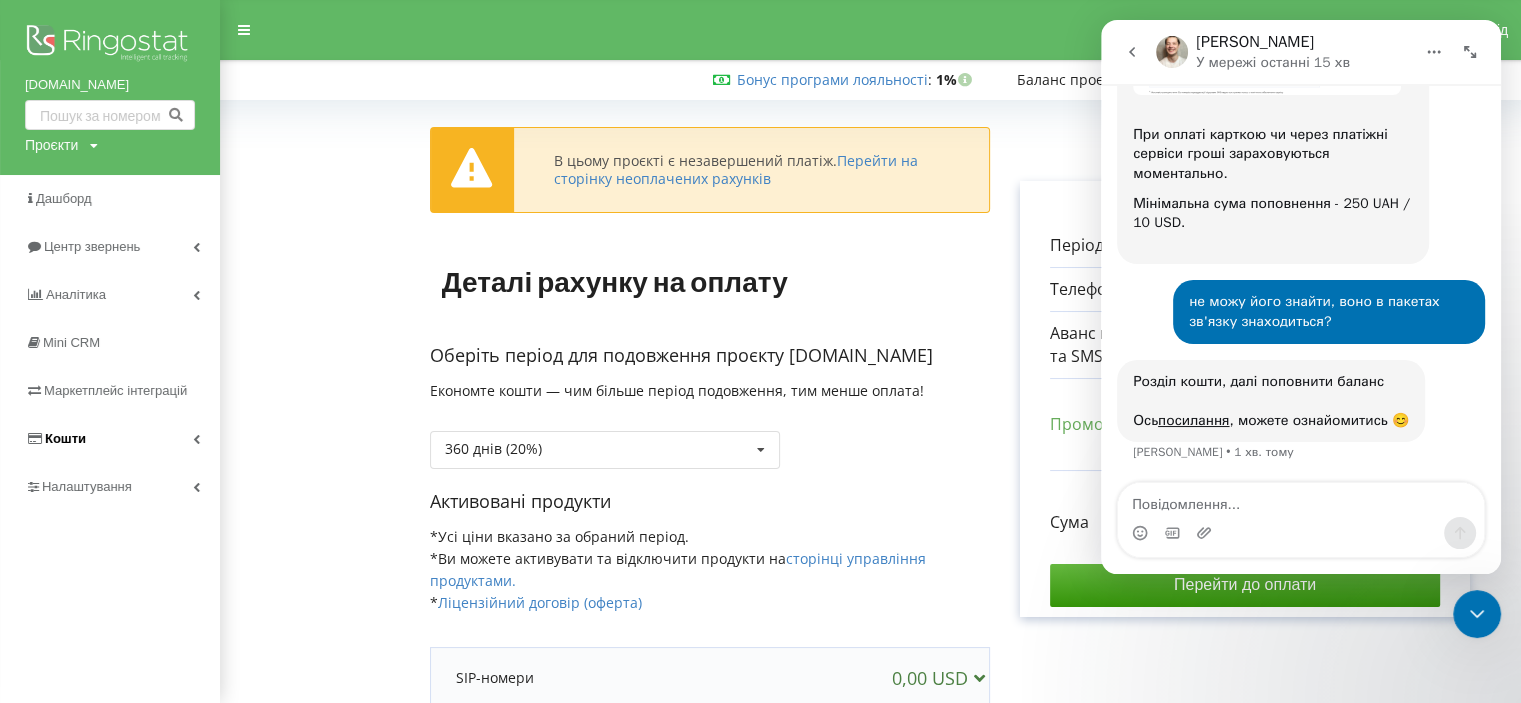 click on "Кошти" at bounding box center (110, 439) 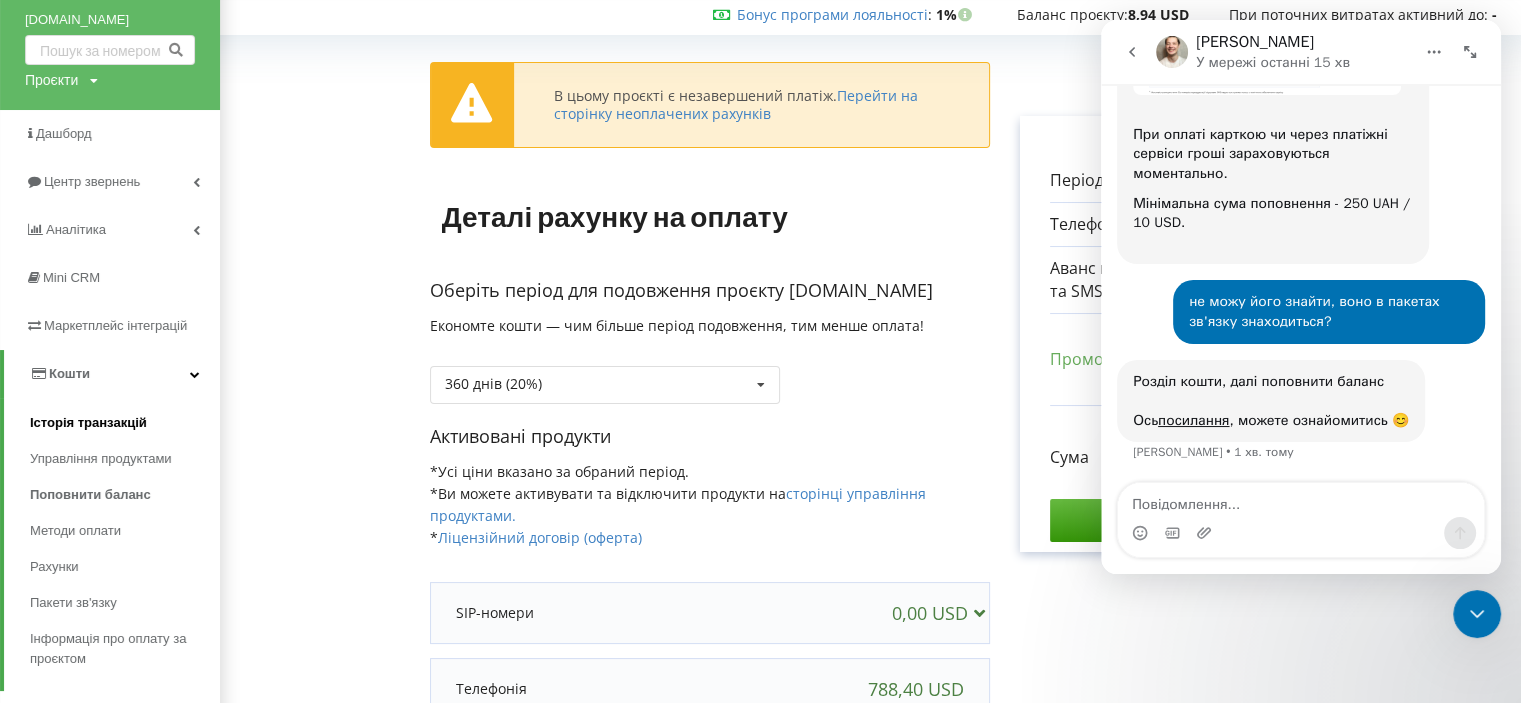 scroll, scrollTop: 100, scrollLeft: 0, axis: vertical 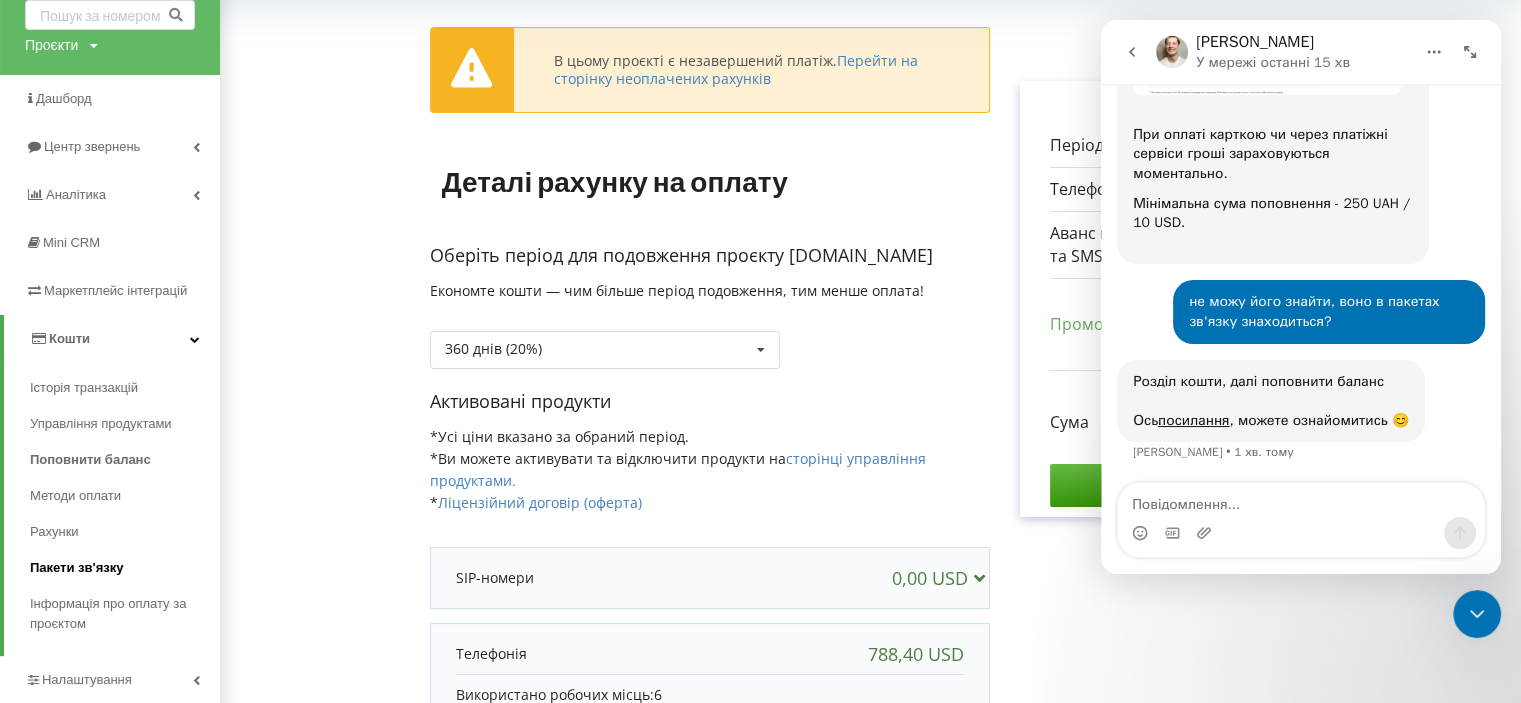 click on "Пакети зв'язку" at bounding box center [125, 568] 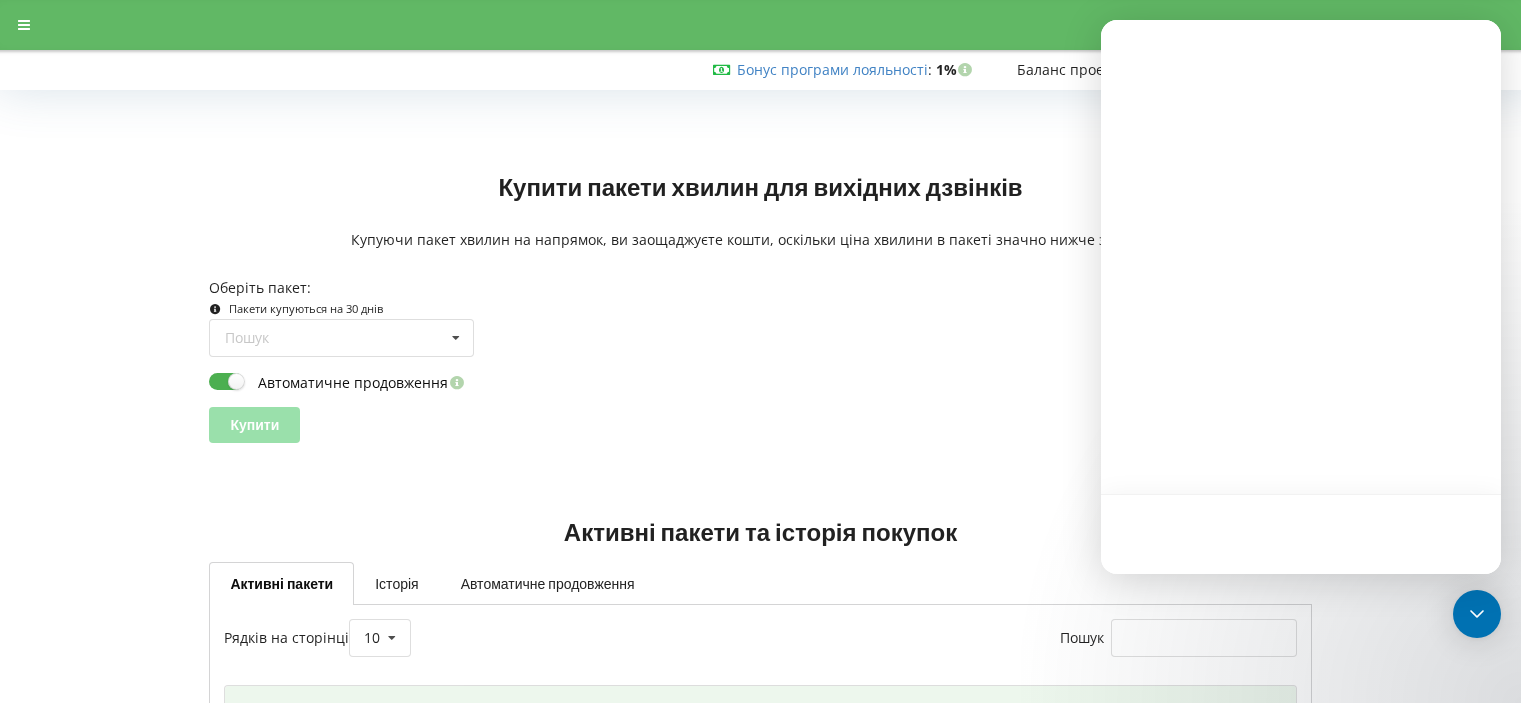 scroll, scrollTop: 0, scrollLeft: 0, axis: both 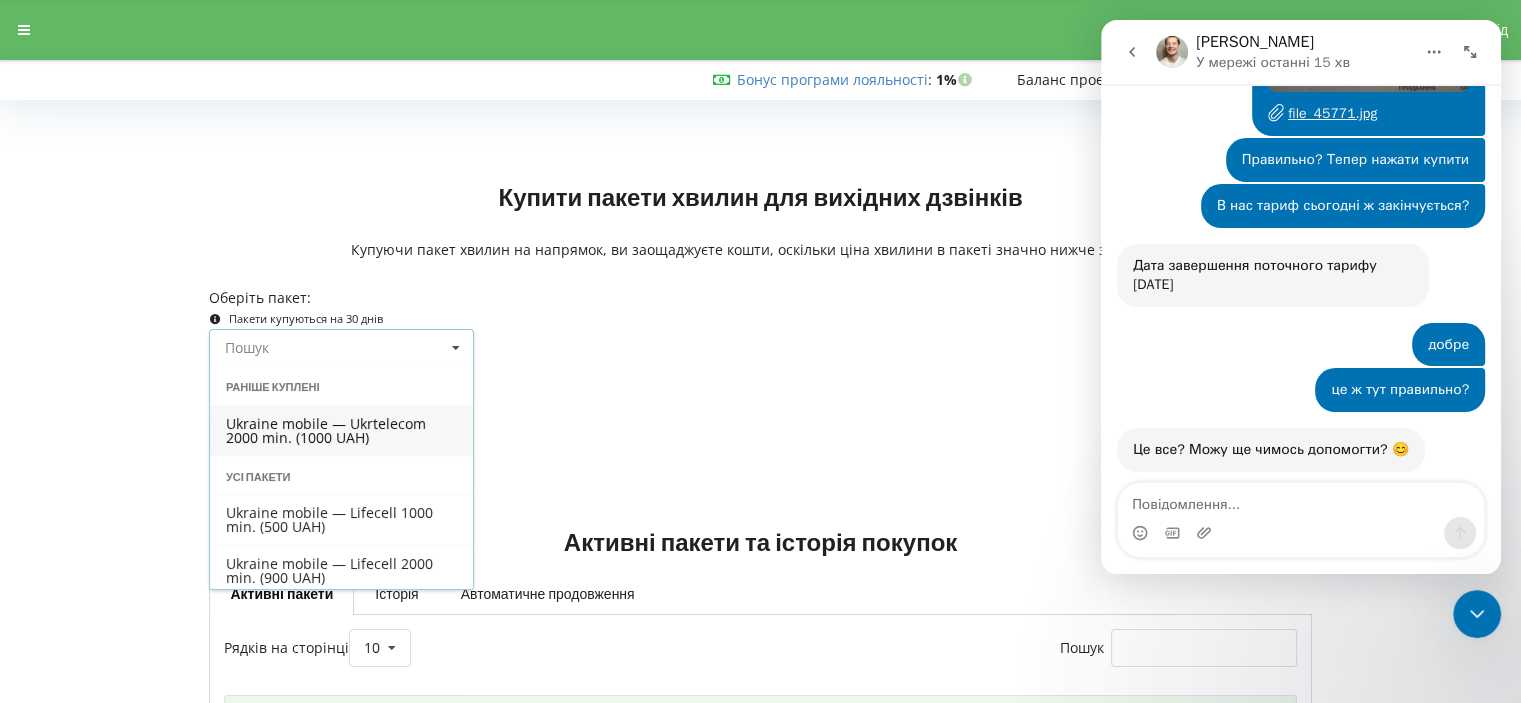 click at bounding box center (342, 348) 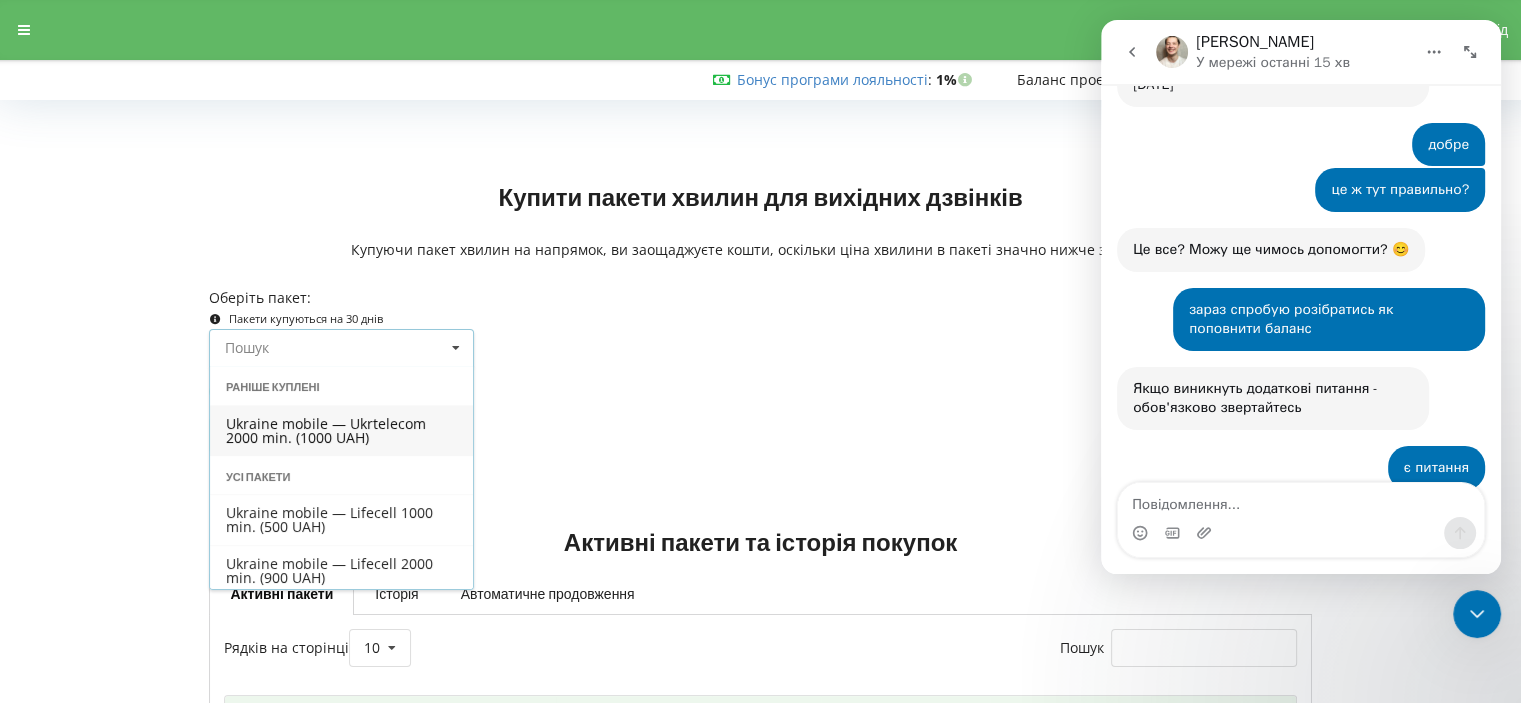 scroll, scrollTop: 38, scrollLeft: 0, axis: vertical 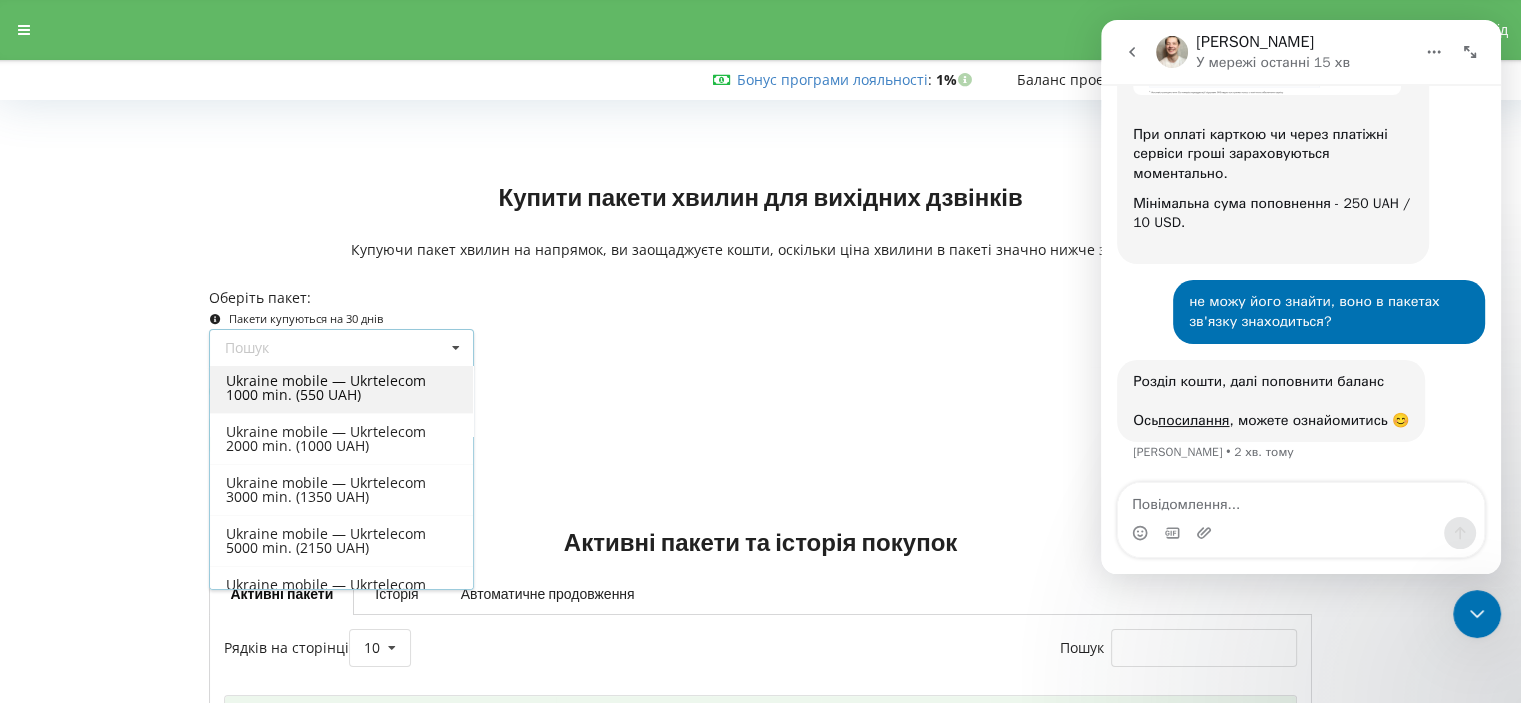 click on "Ukraine mobile — Ukrtelecom 1000 min. (550 UAH)" at bounding box center [341, 388] 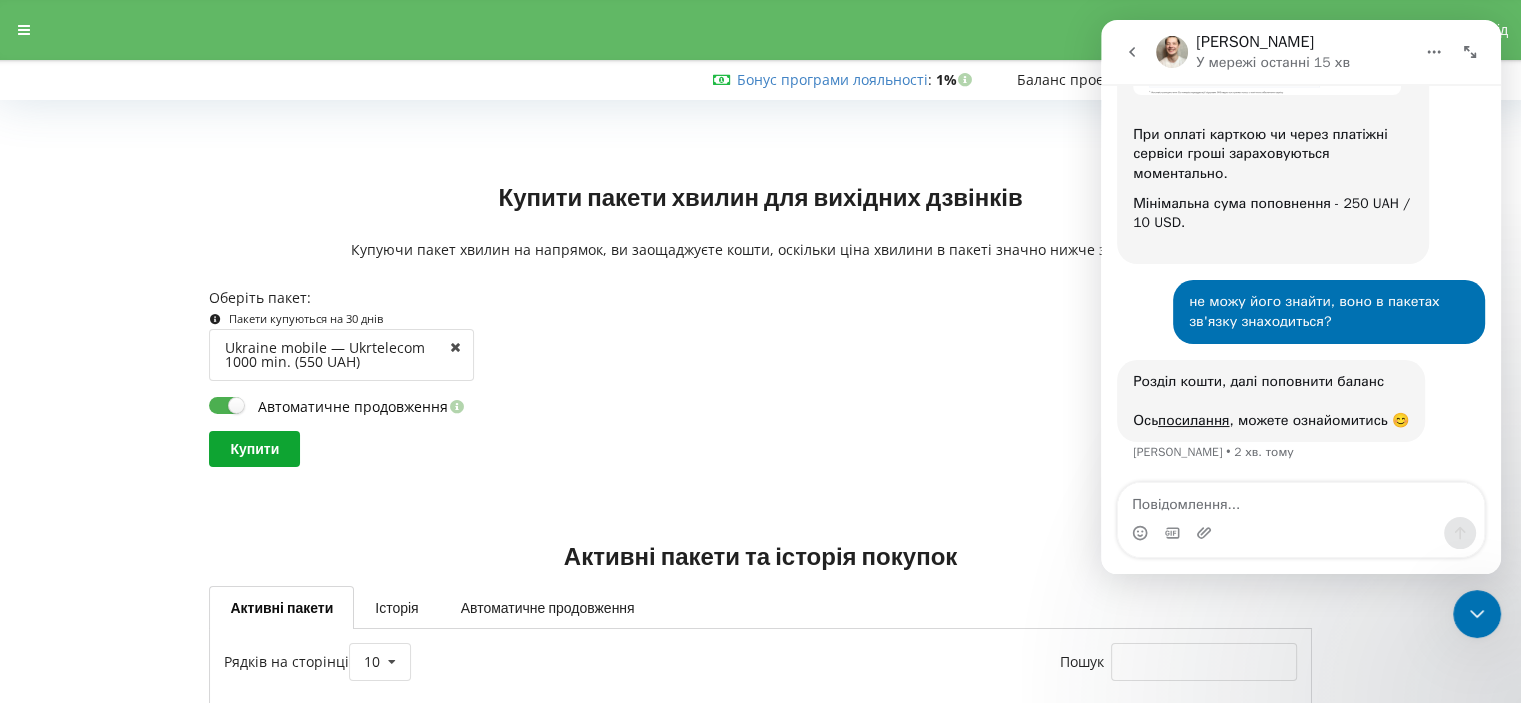click on "Купити" at bounding box center (254, 449) 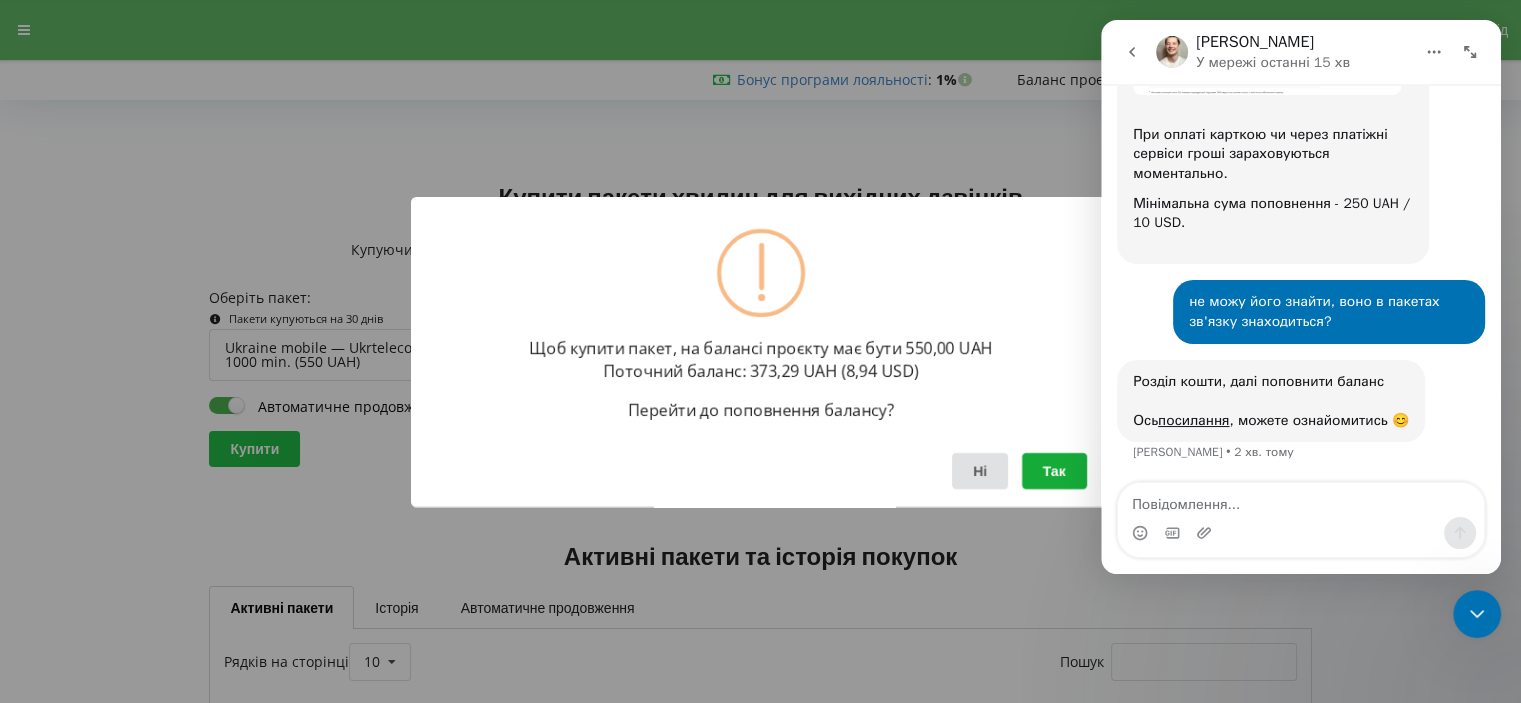 click on "Так" at bounding box center [1053, 470] 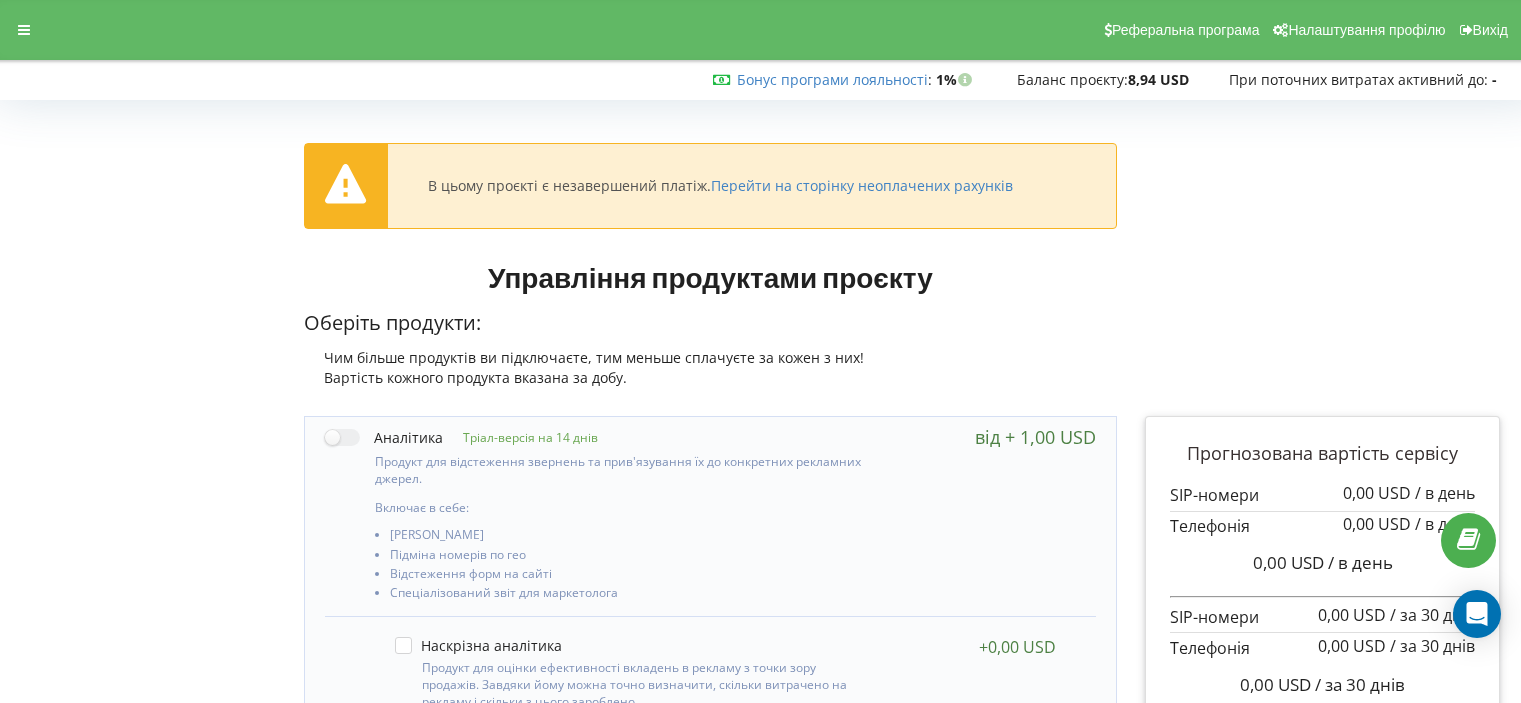 scroll, scrollTop: 0, scrollLeft: 0, axis: both 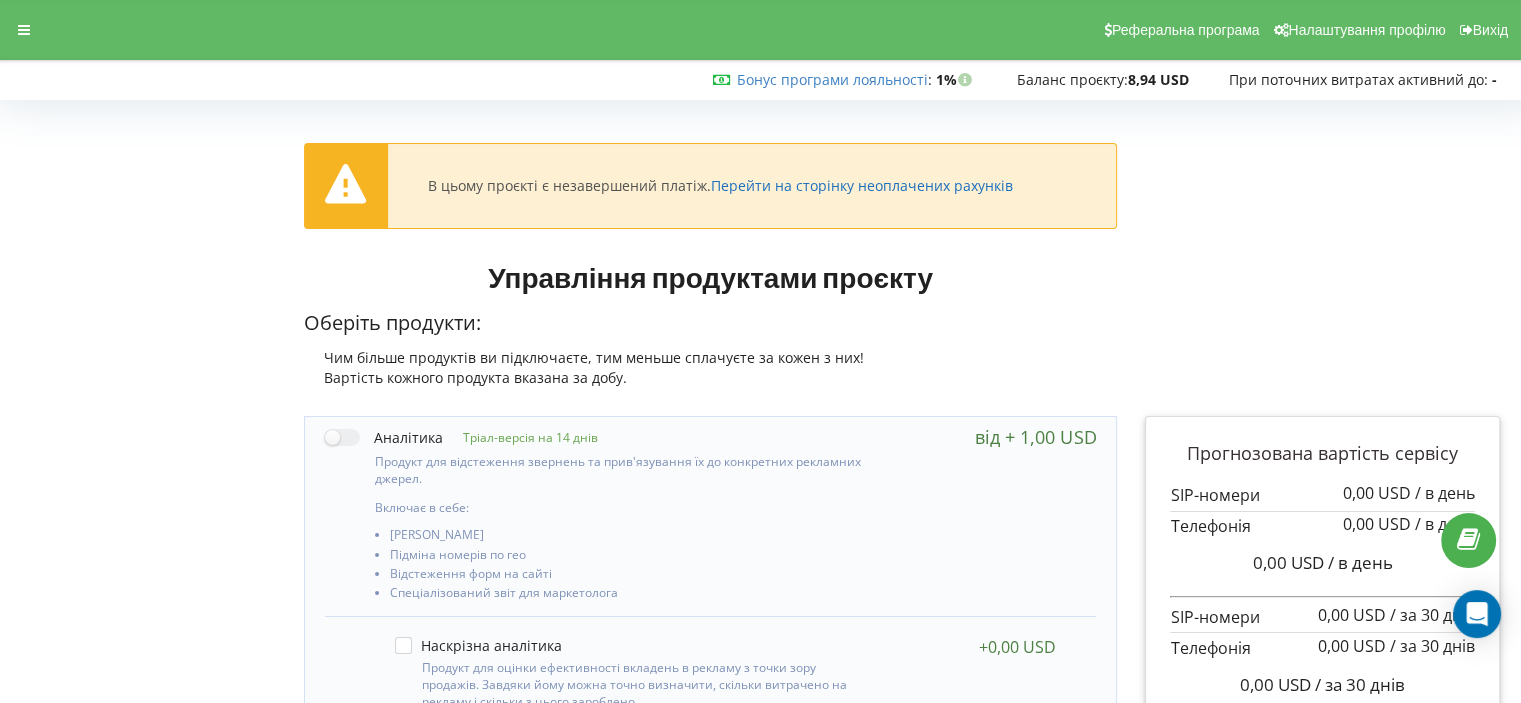 click on "Перейти на сторінку неоплачених рахунків" at bounding box center [862, 185] 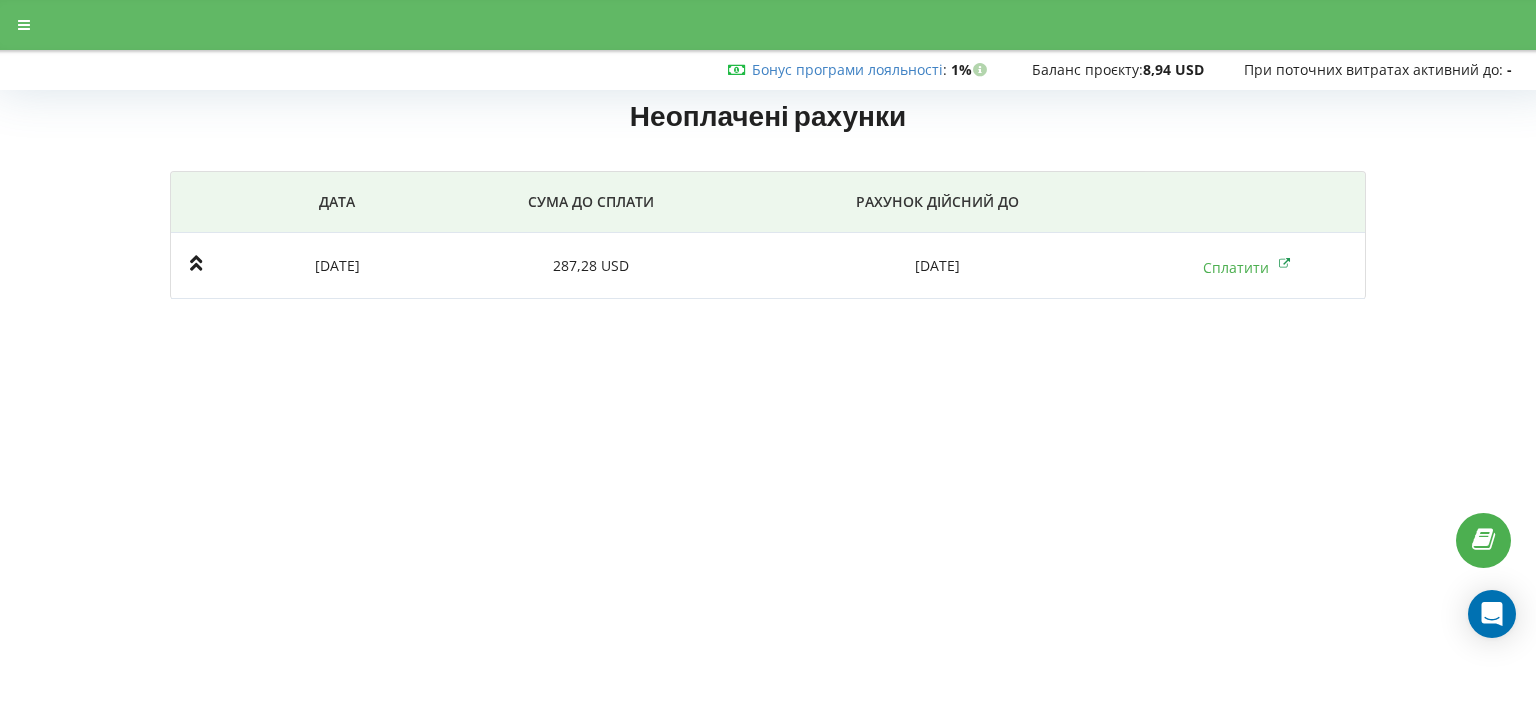 scroll, scrollTop: 0, scrollLeft: 0, axis: both 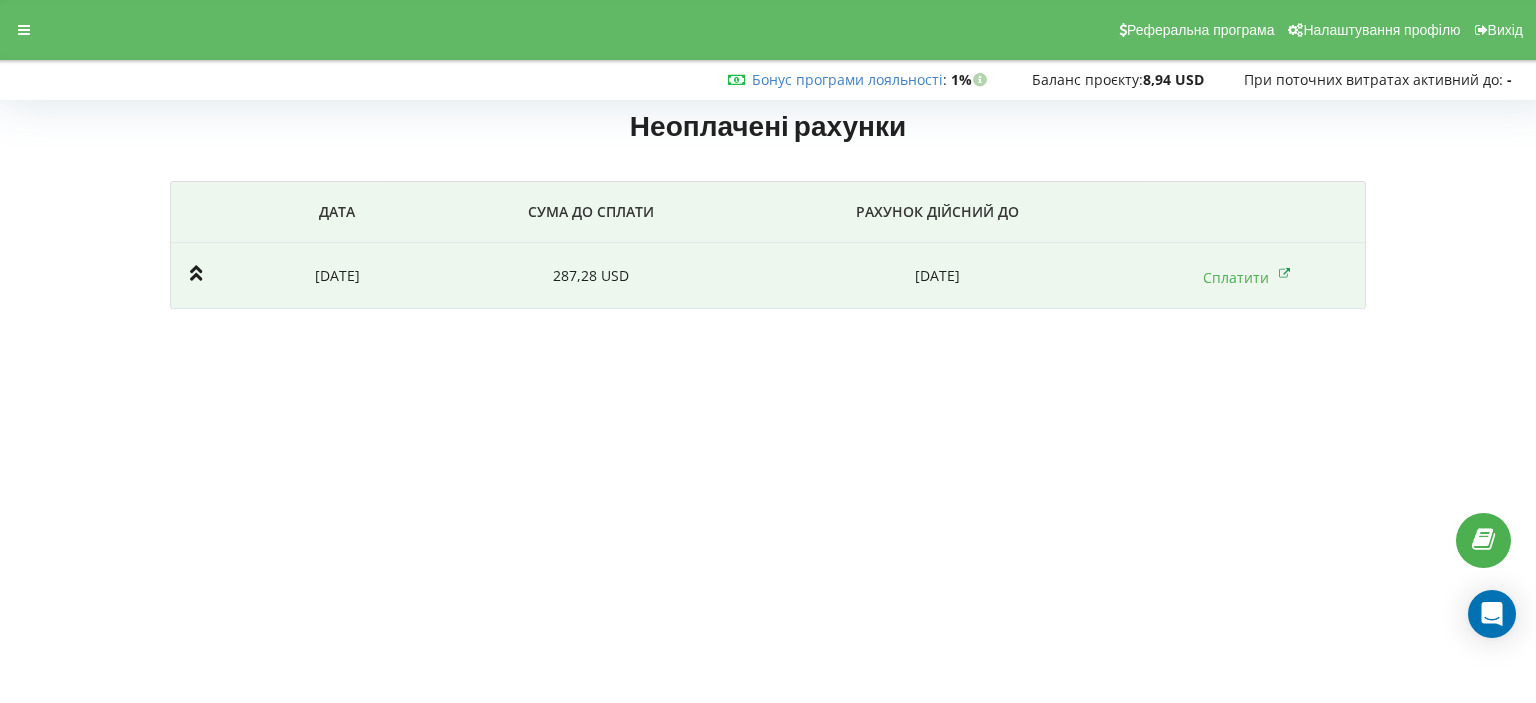 click on "287,28 USD" at bounding box center (590, 276) 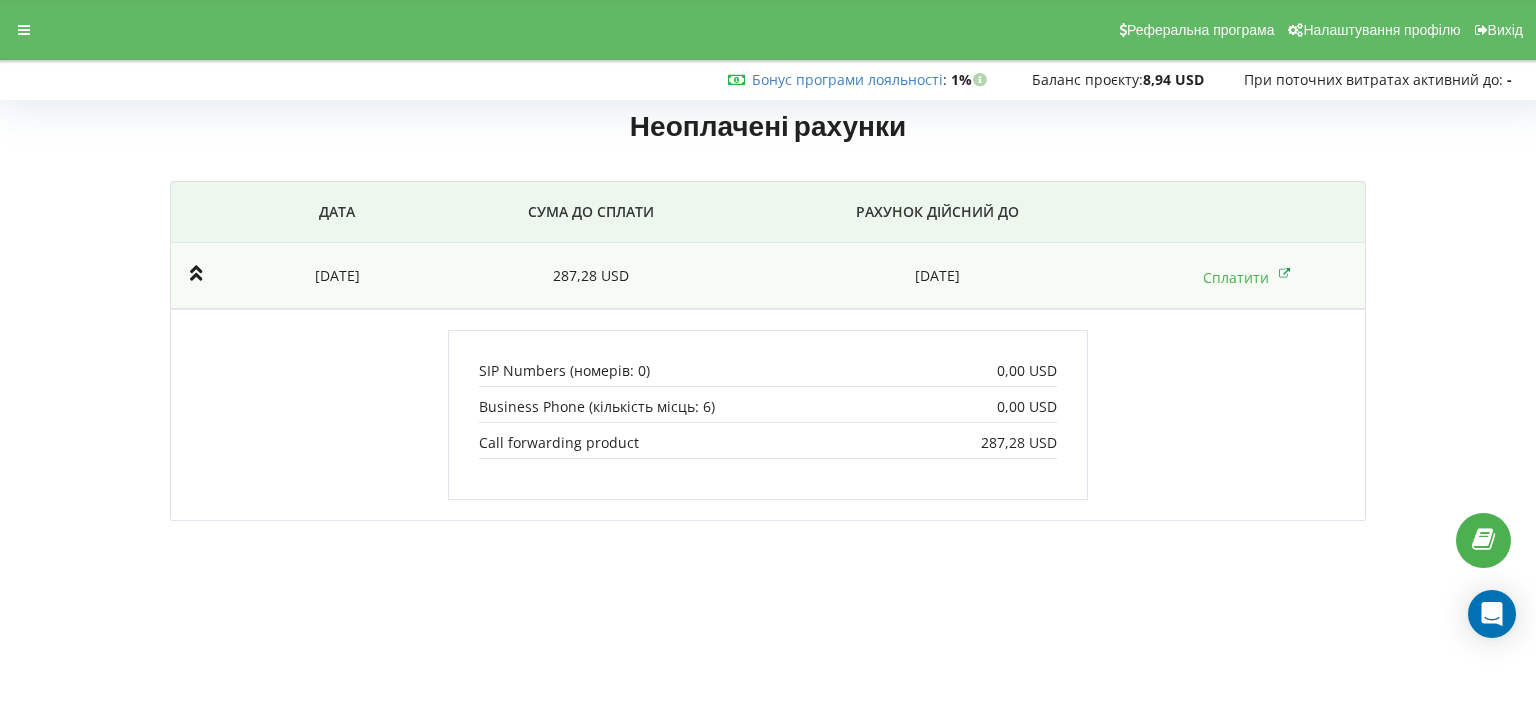 click on "SIP Numbers
(номерів: 0)
0,00 USD
0,00 USD" at bounding box center (767, 415) 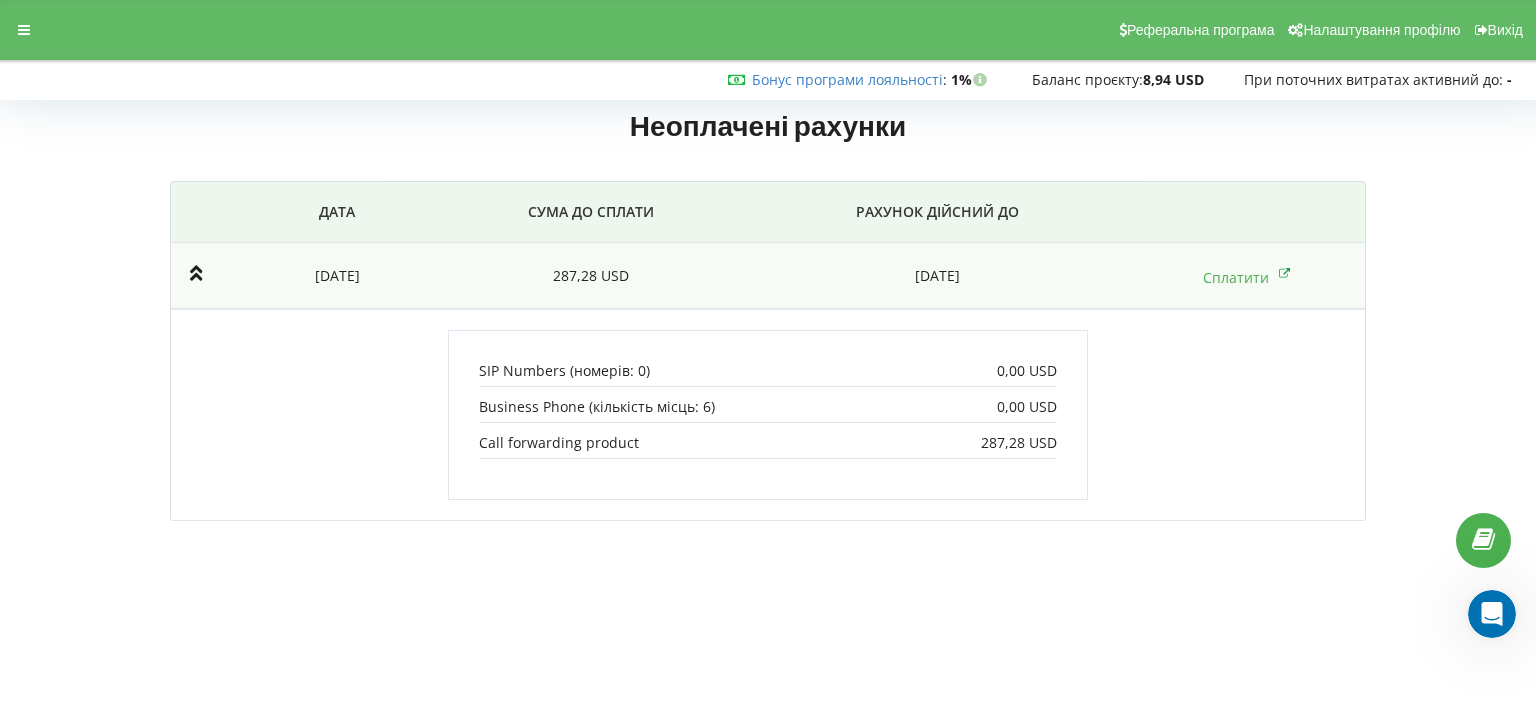 scroll, scrollTop: 0, scrollLeft: 0, axis: both 